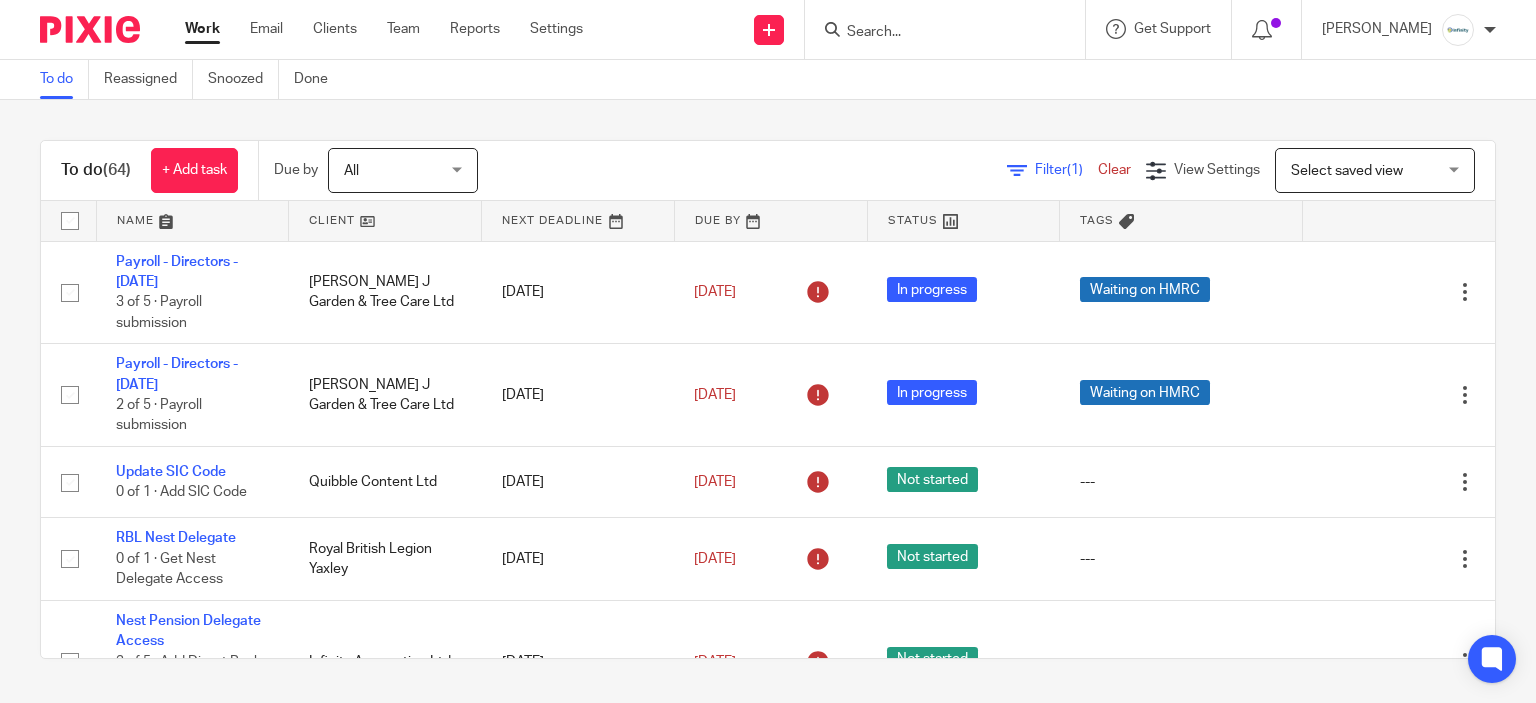 scroll, scrollTop: 0, scrollLeft: 0, axis: both 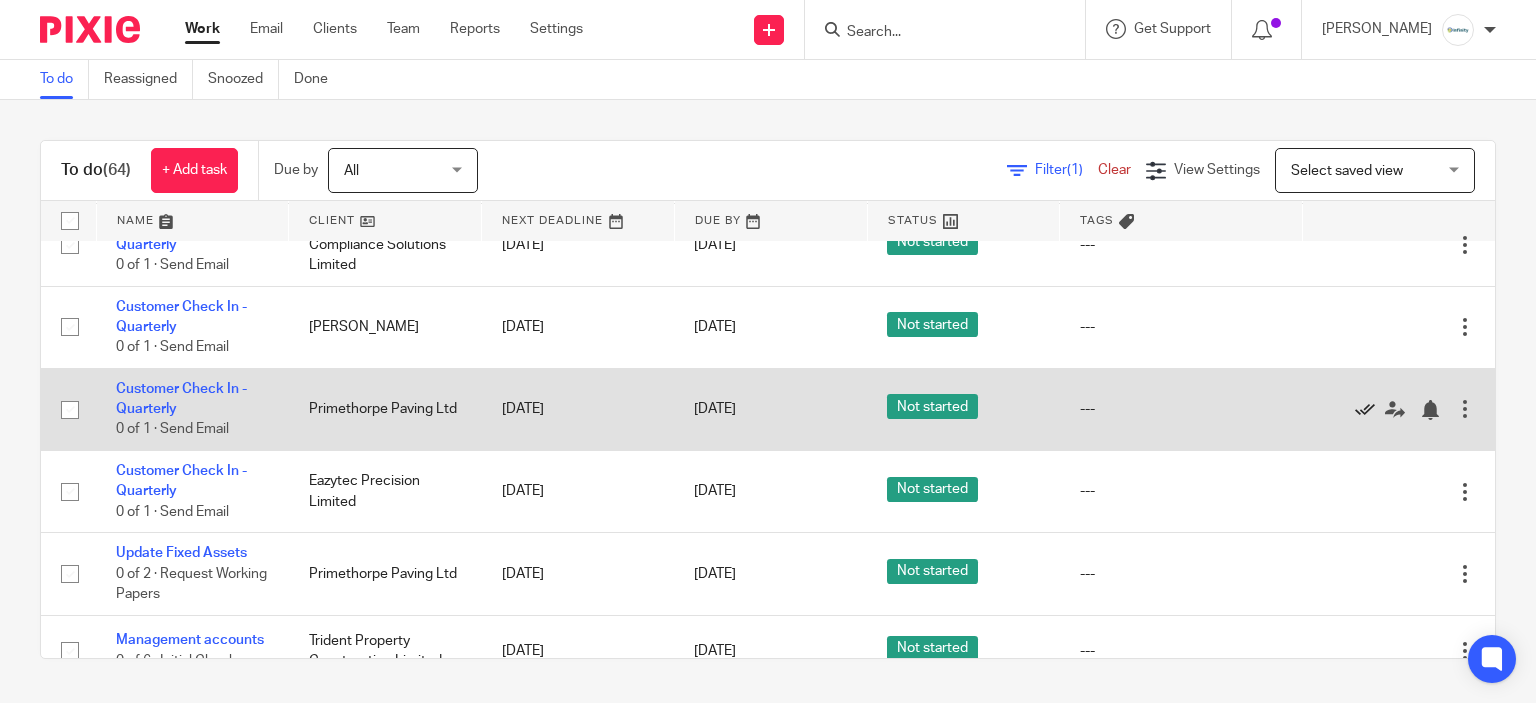 click 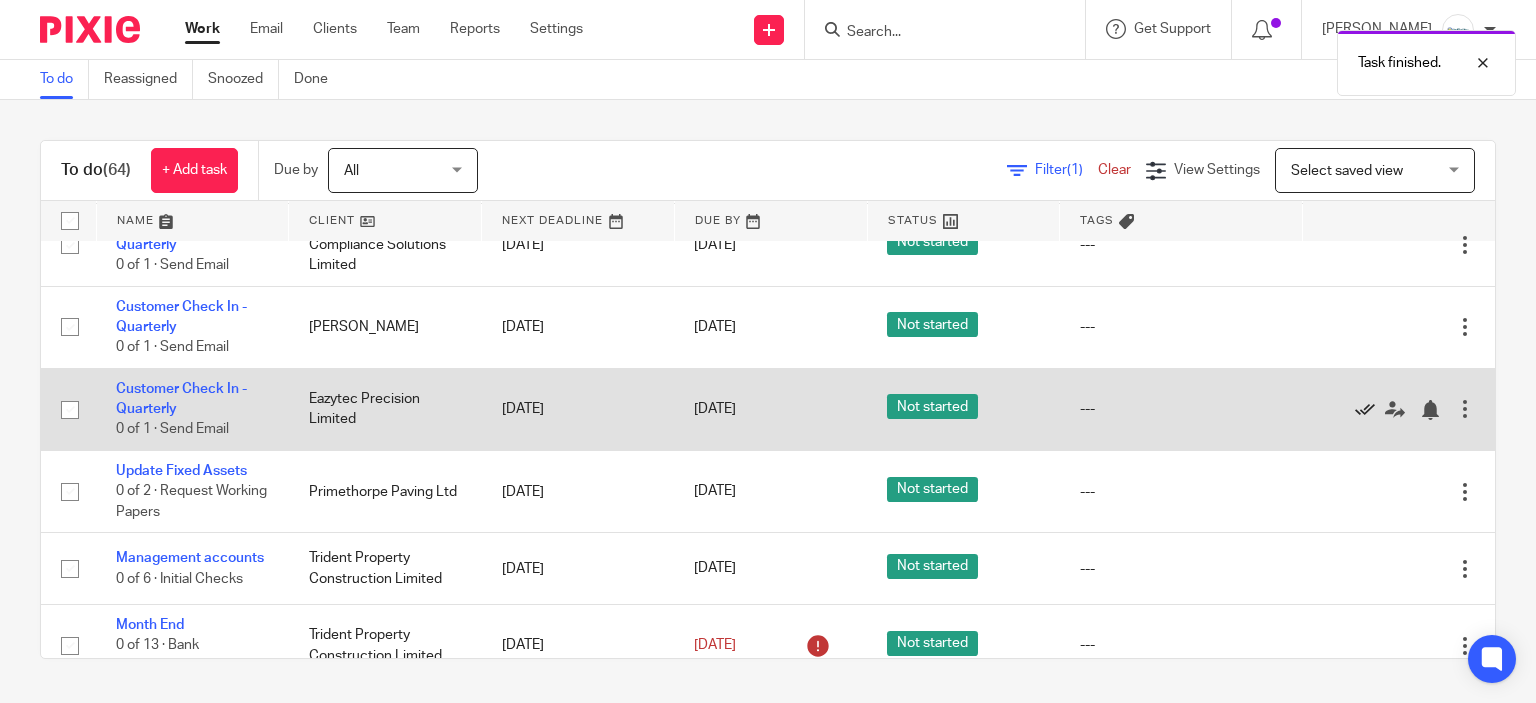 click 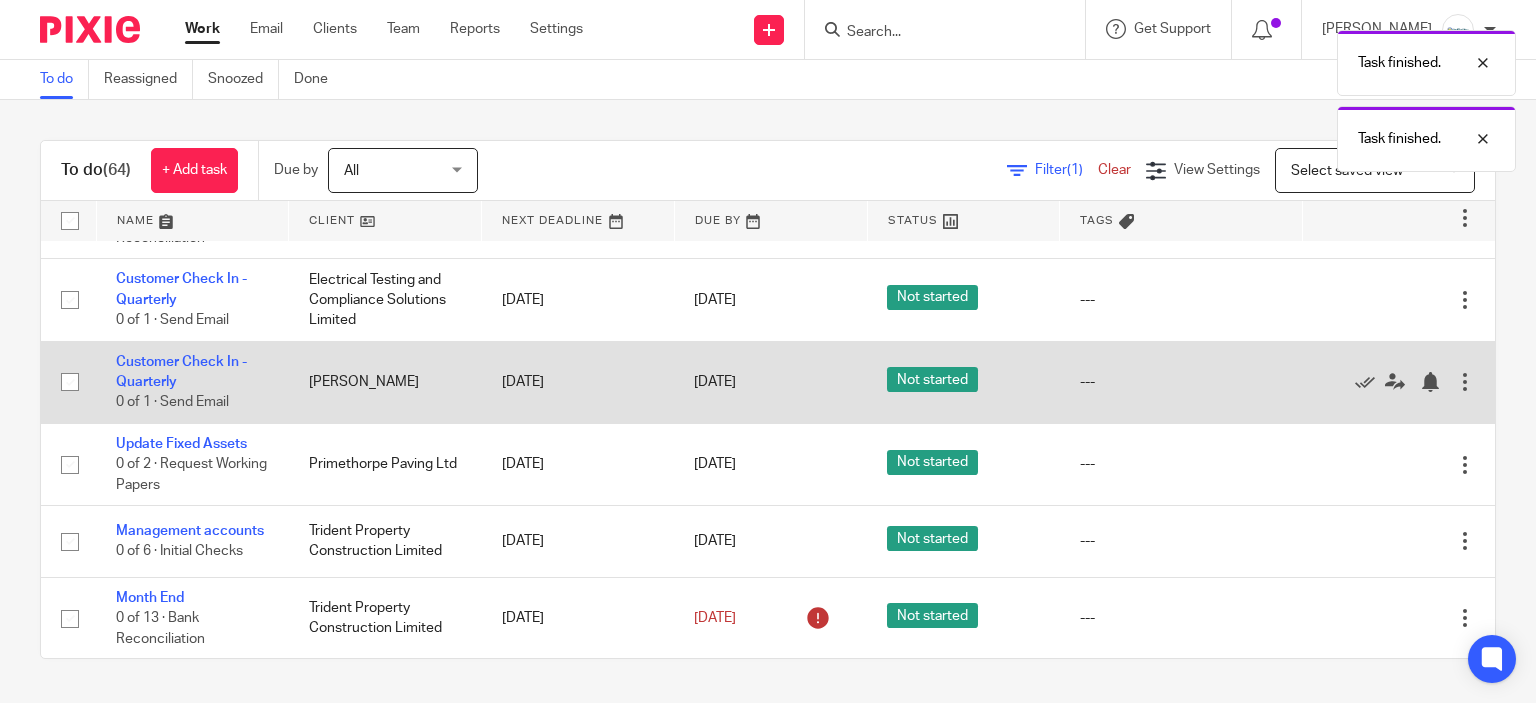 scroll, scrollTop: 1100, scrollLeft: 0, axis: vertical 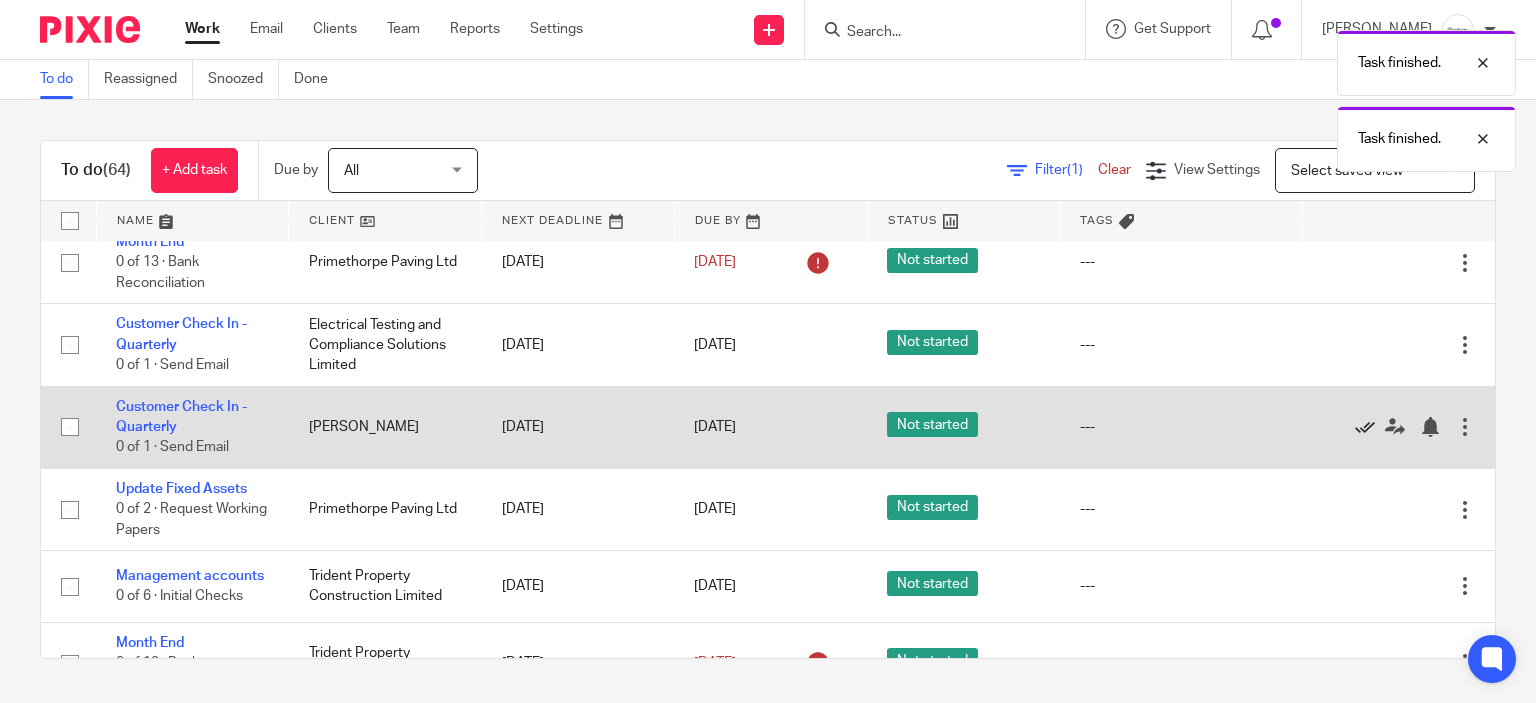 click 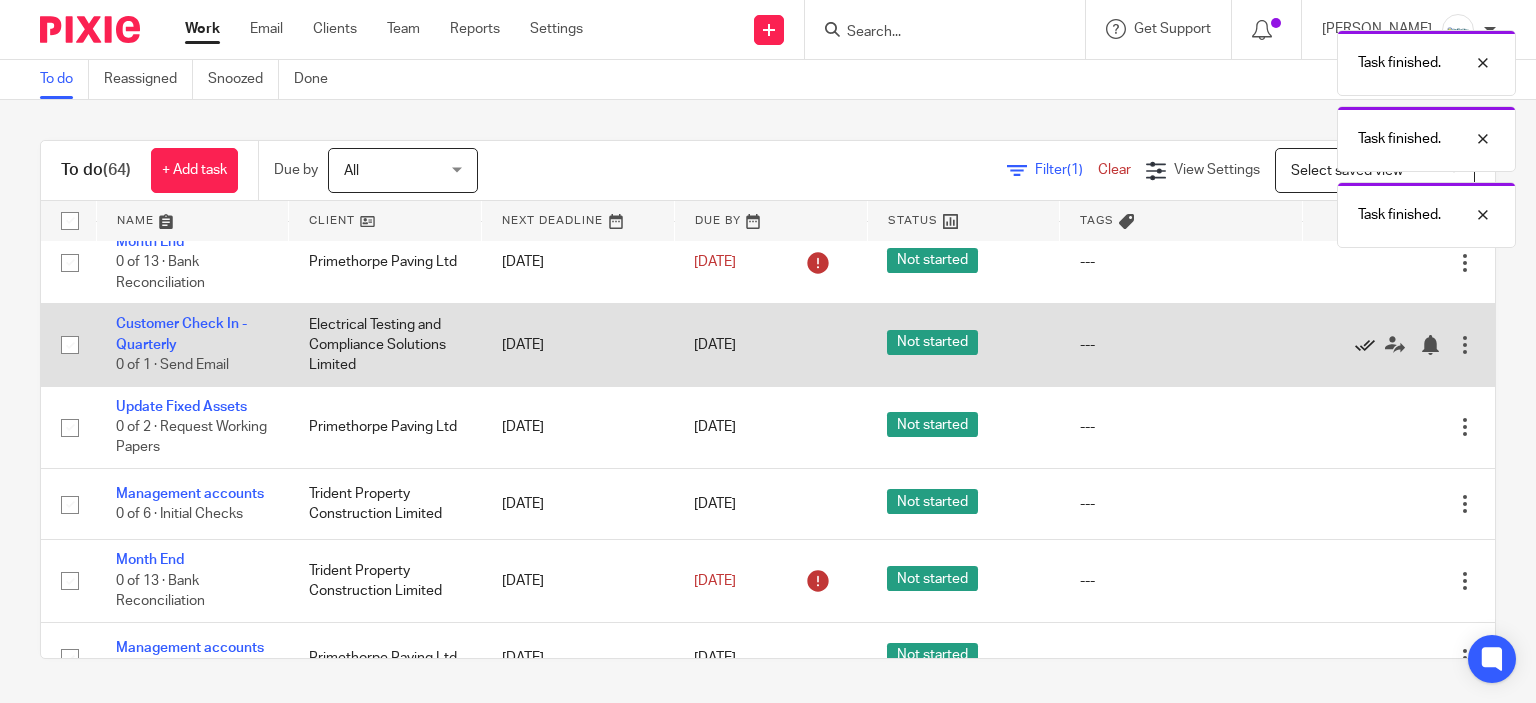 click 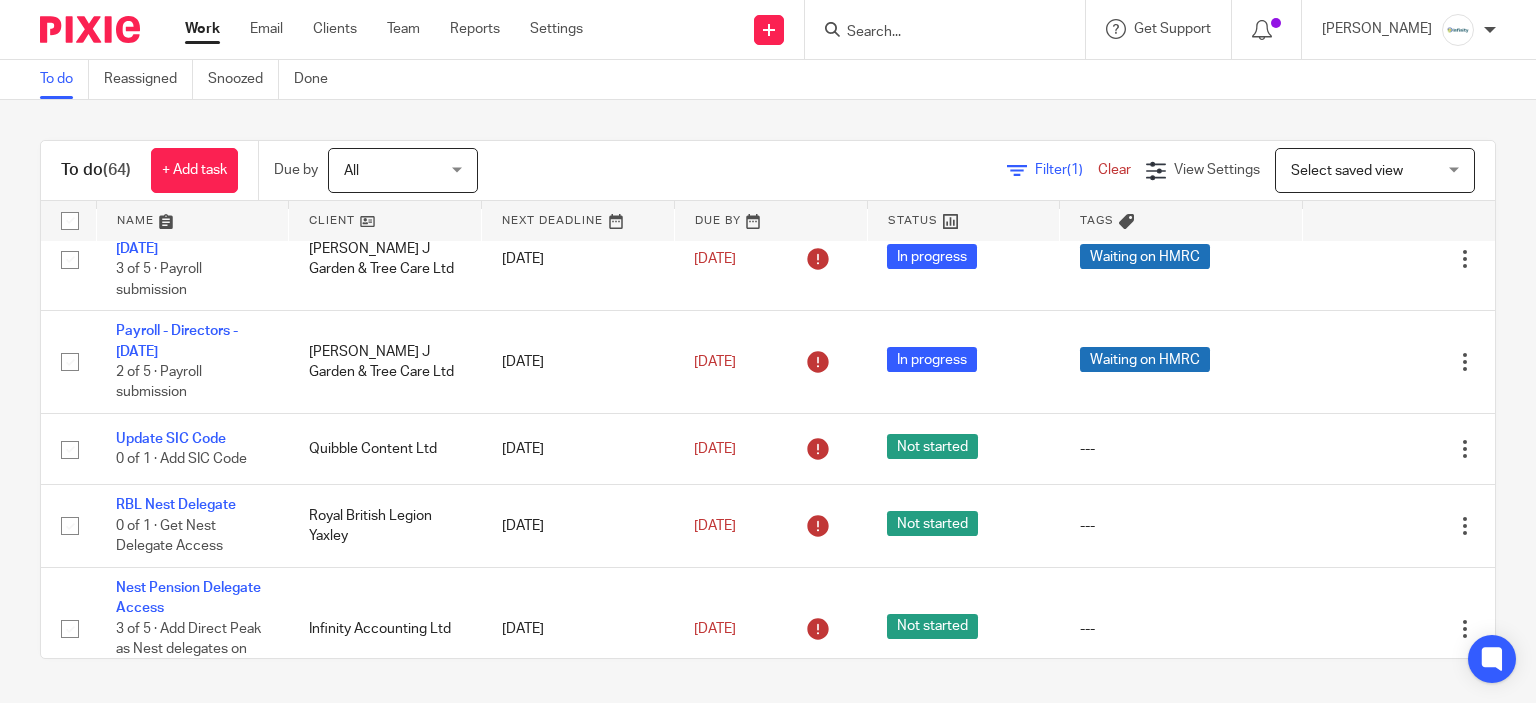 scroll, scrollTop: 0, scrollLeft: 0, axis: both 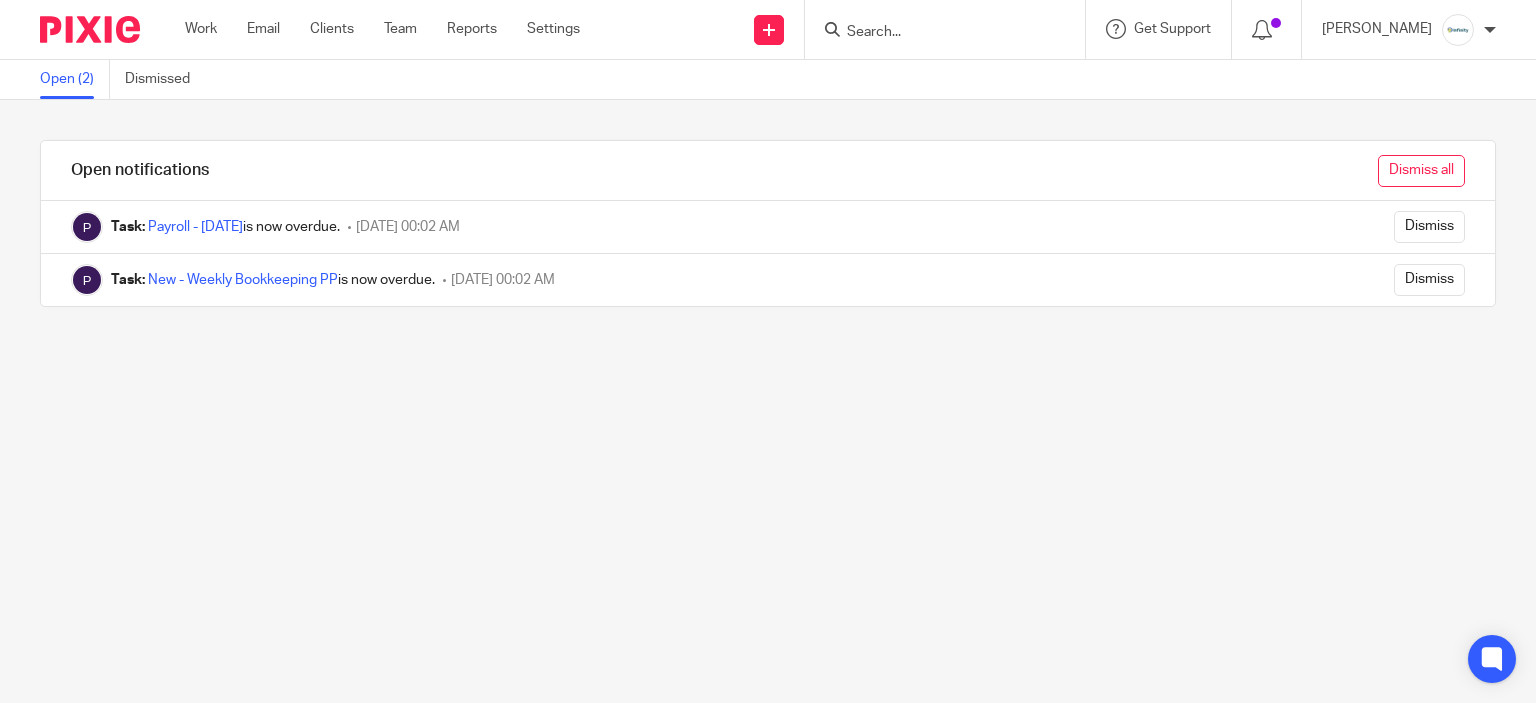 drag, startPoint x: 1348, startPoint y: 145, endPoint x: 1369, endPoint y: 164, distance: 28.319605 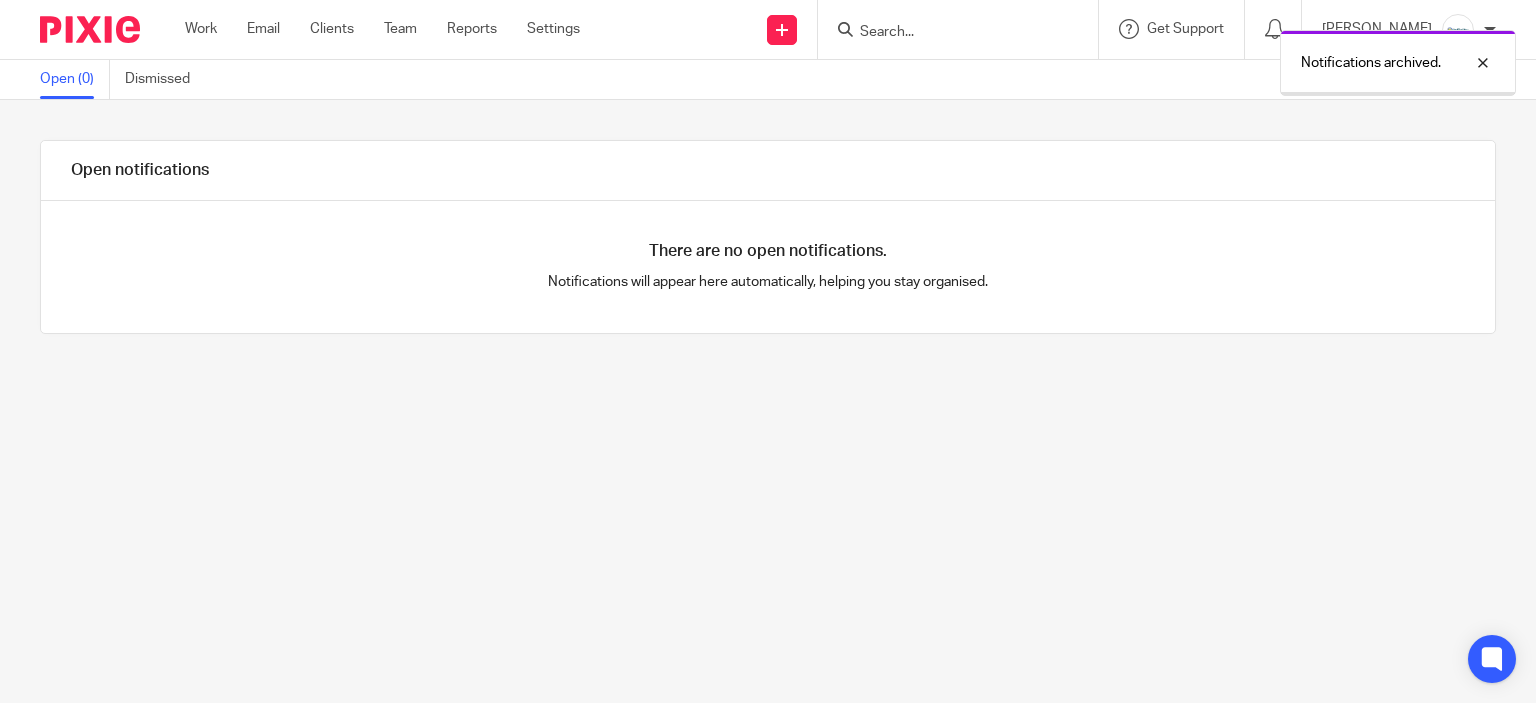 scroll, scrollTop: 0, scrollLeft: 0, axis: both 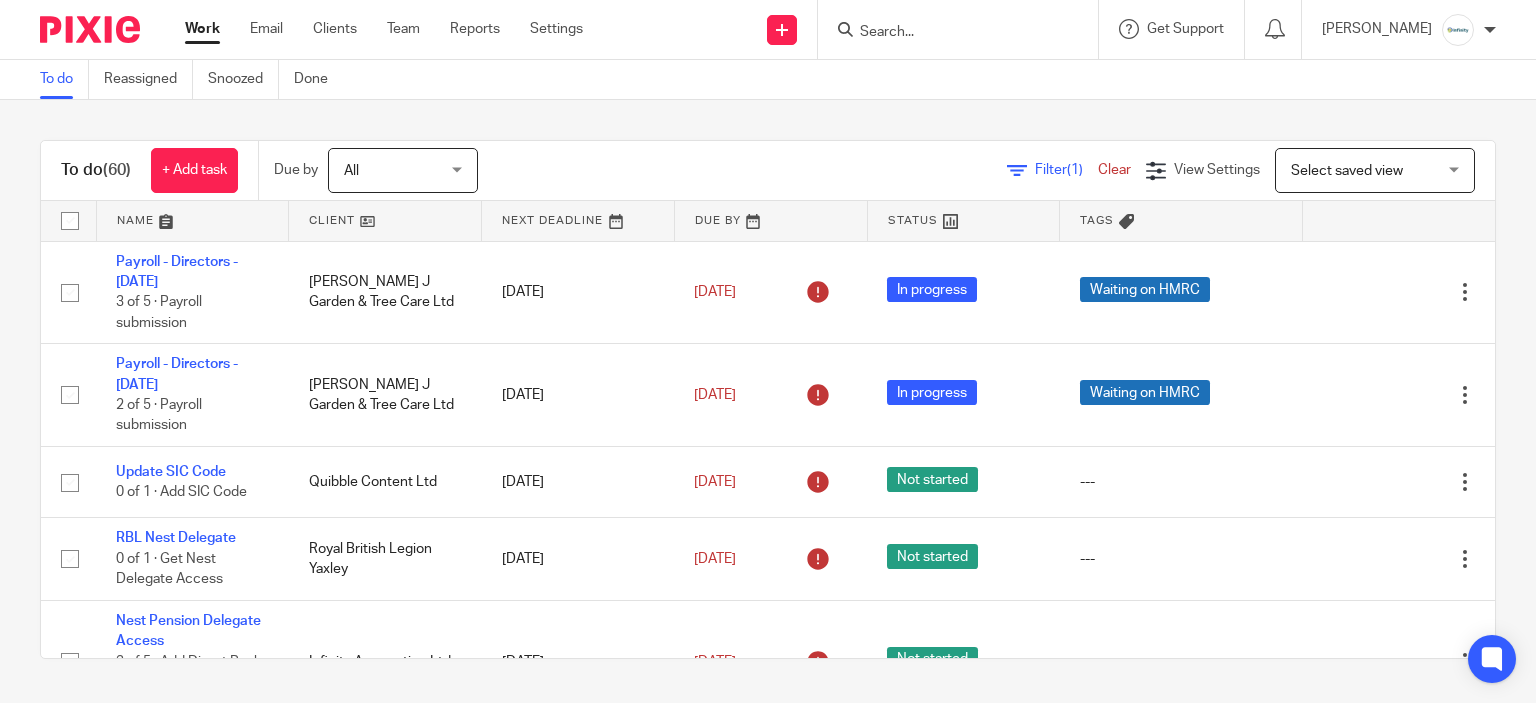 drag, startPoint x: 0, startPoint y: 0, endPoint x: 831, endPoint y: 129, distance: 840.953 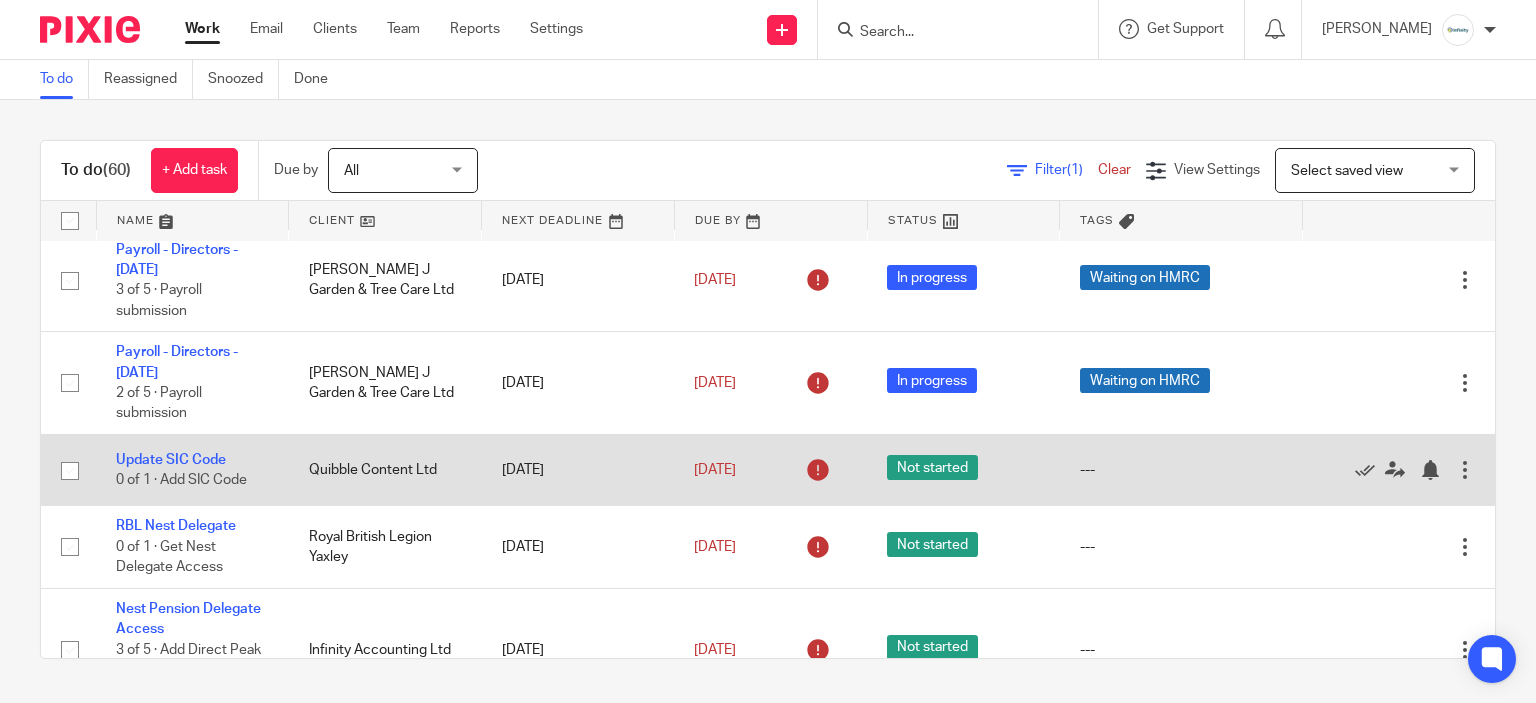 scroll, scrollTop: 0, scrollLeft: 0, axis: both 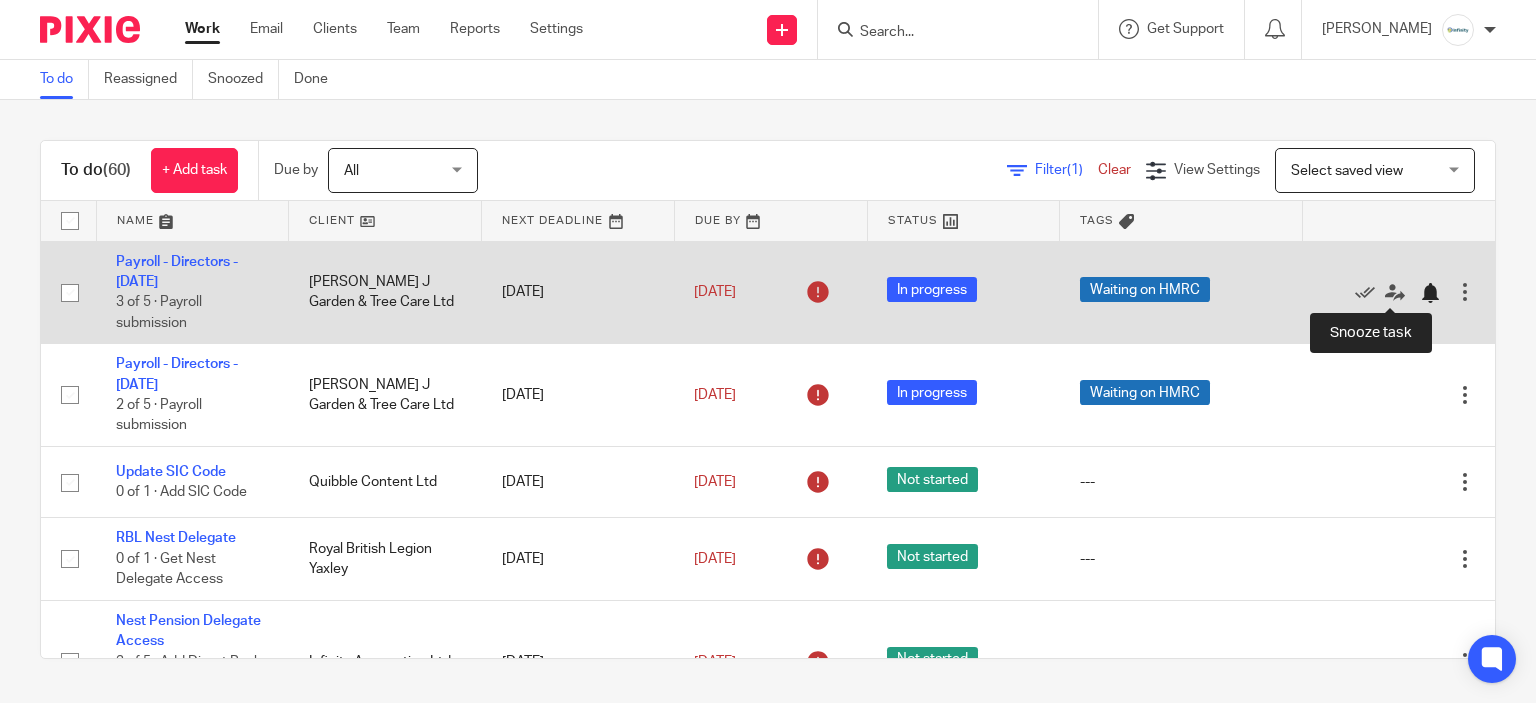 click 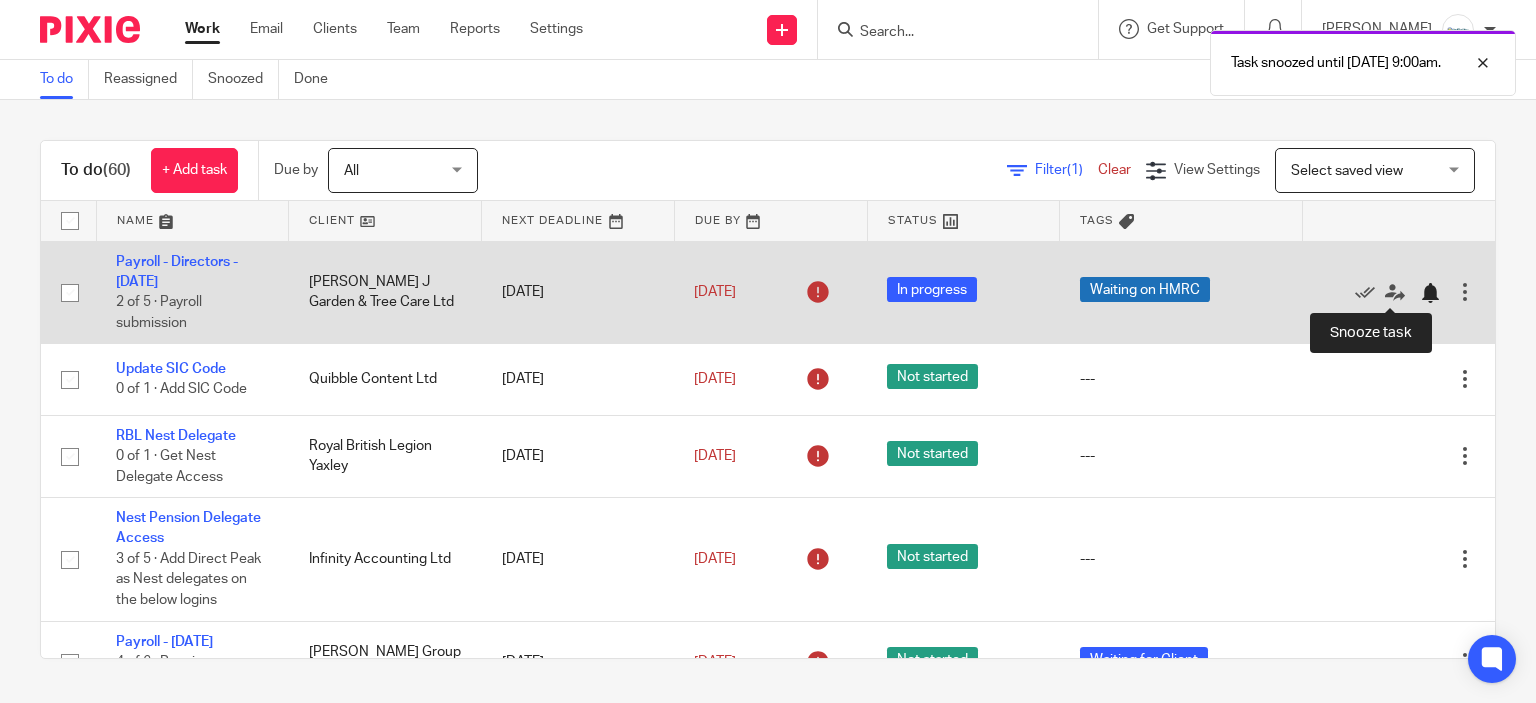 click 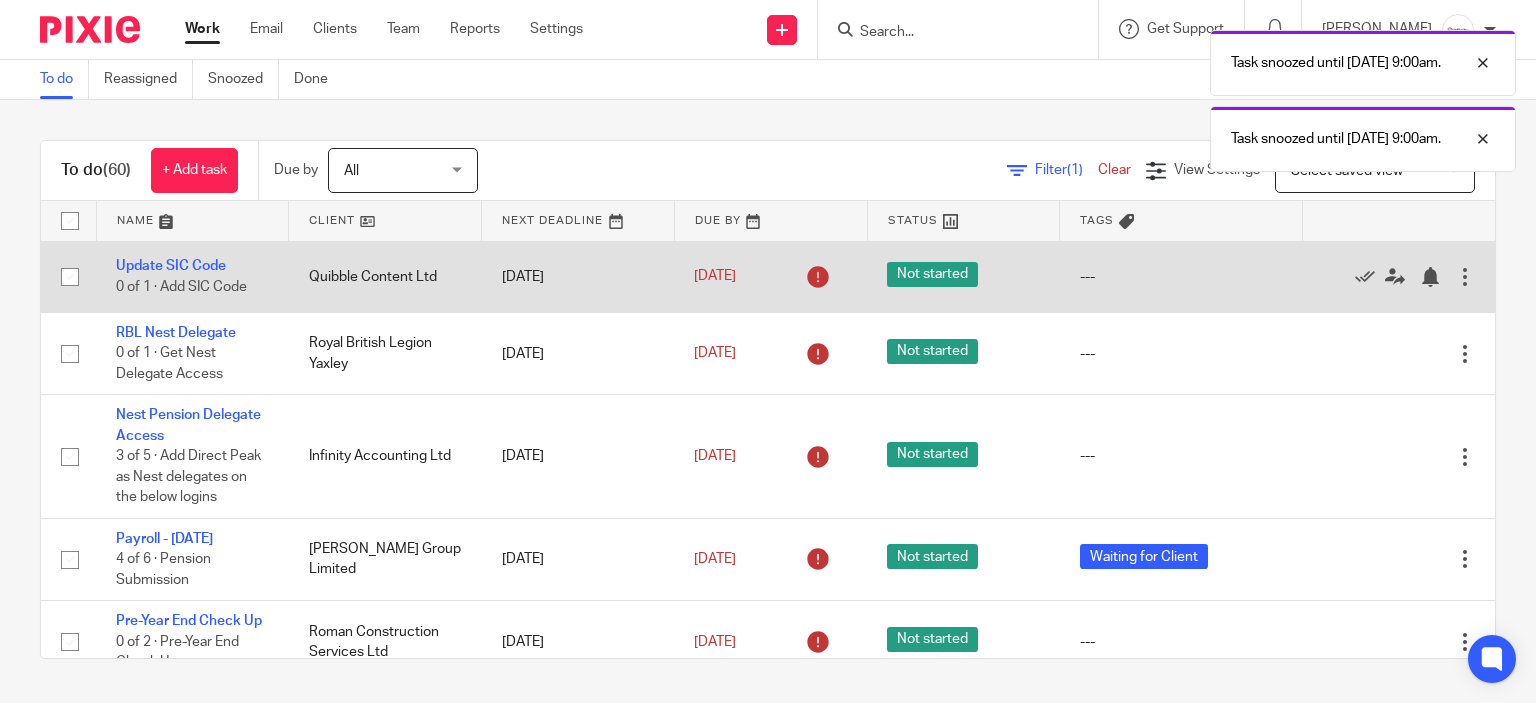 click on "Edit task
Delete" 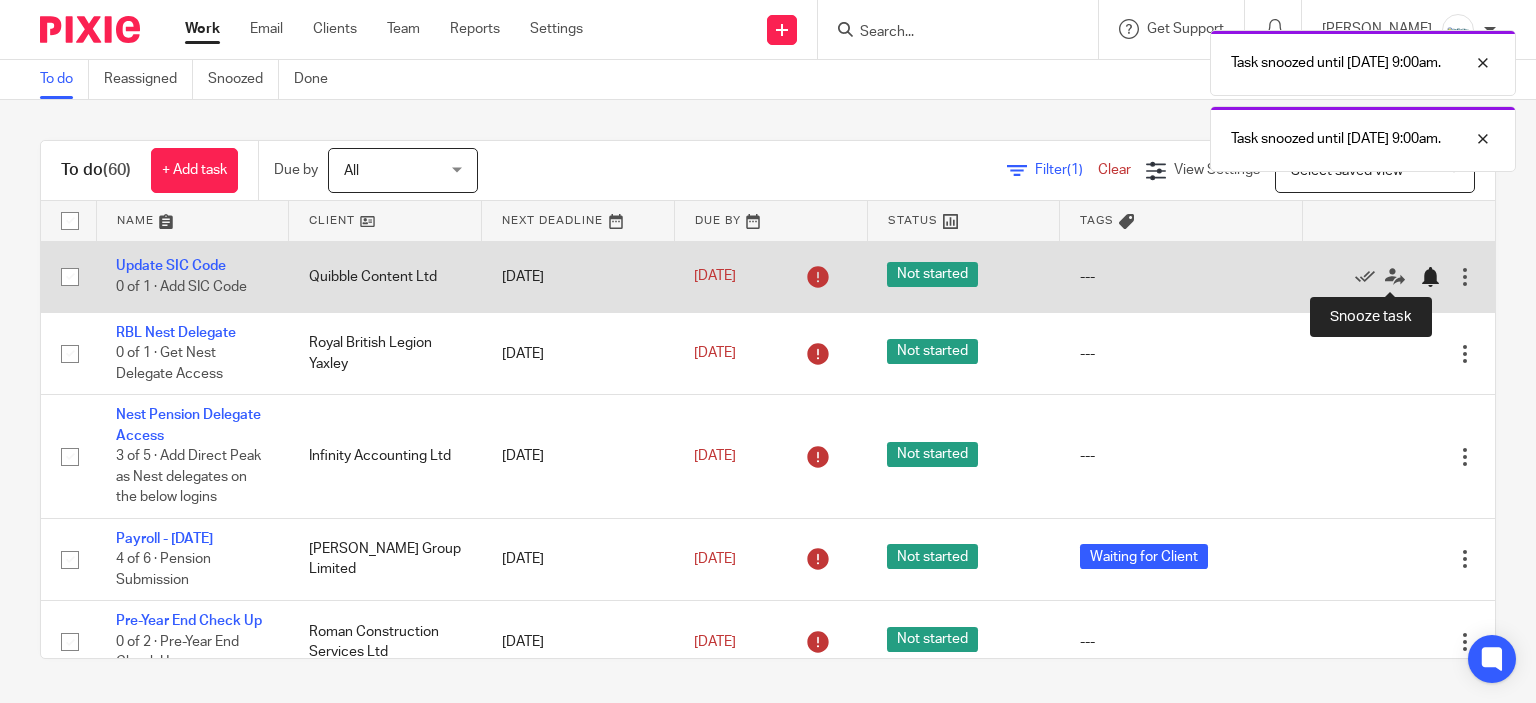 click 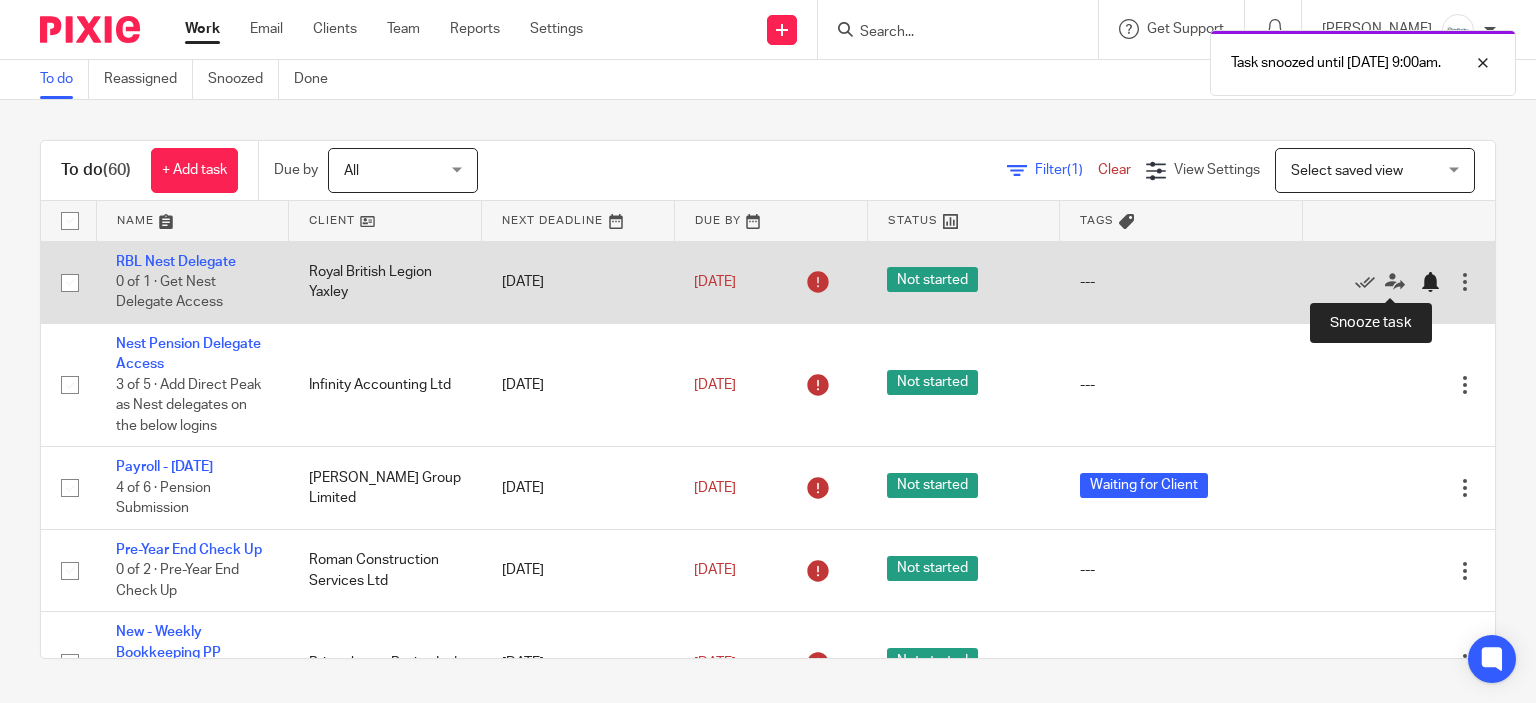 click 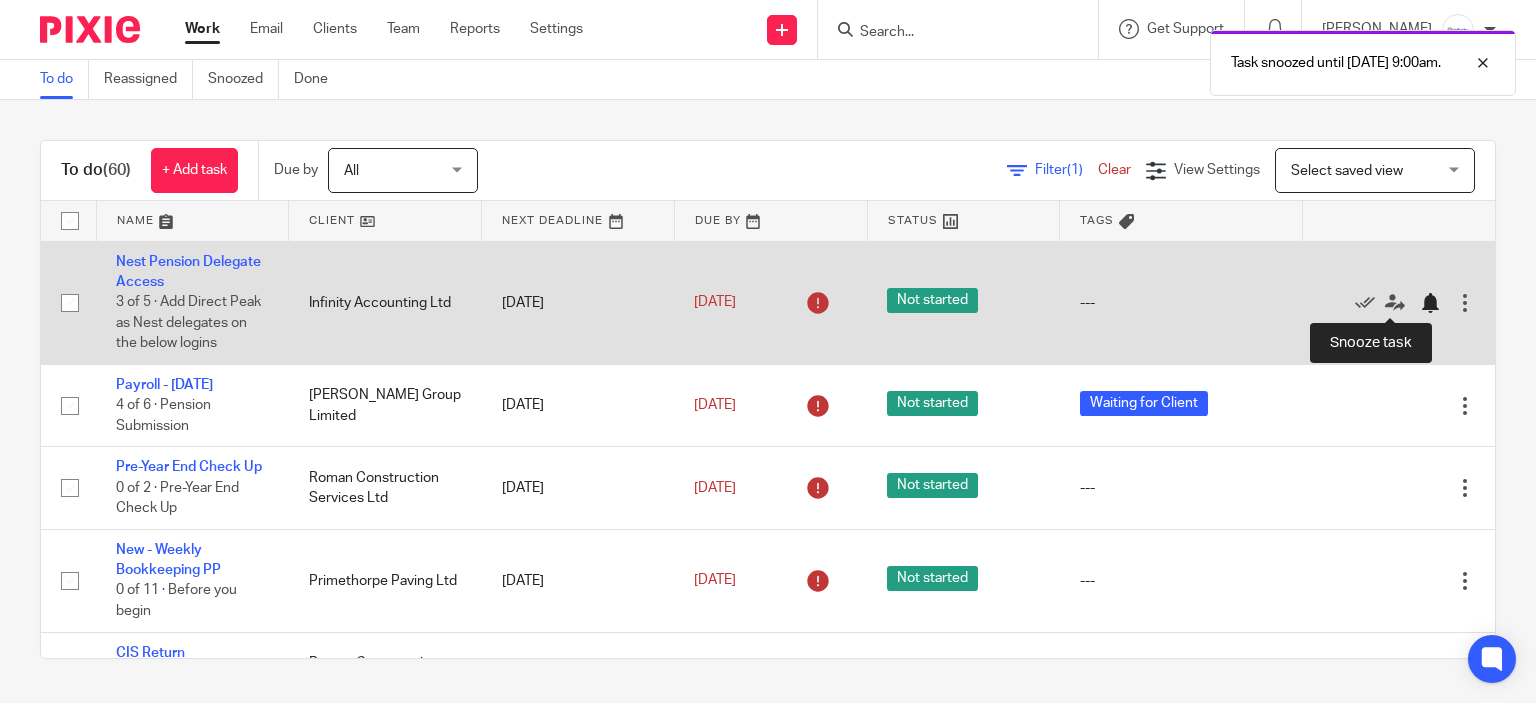 click 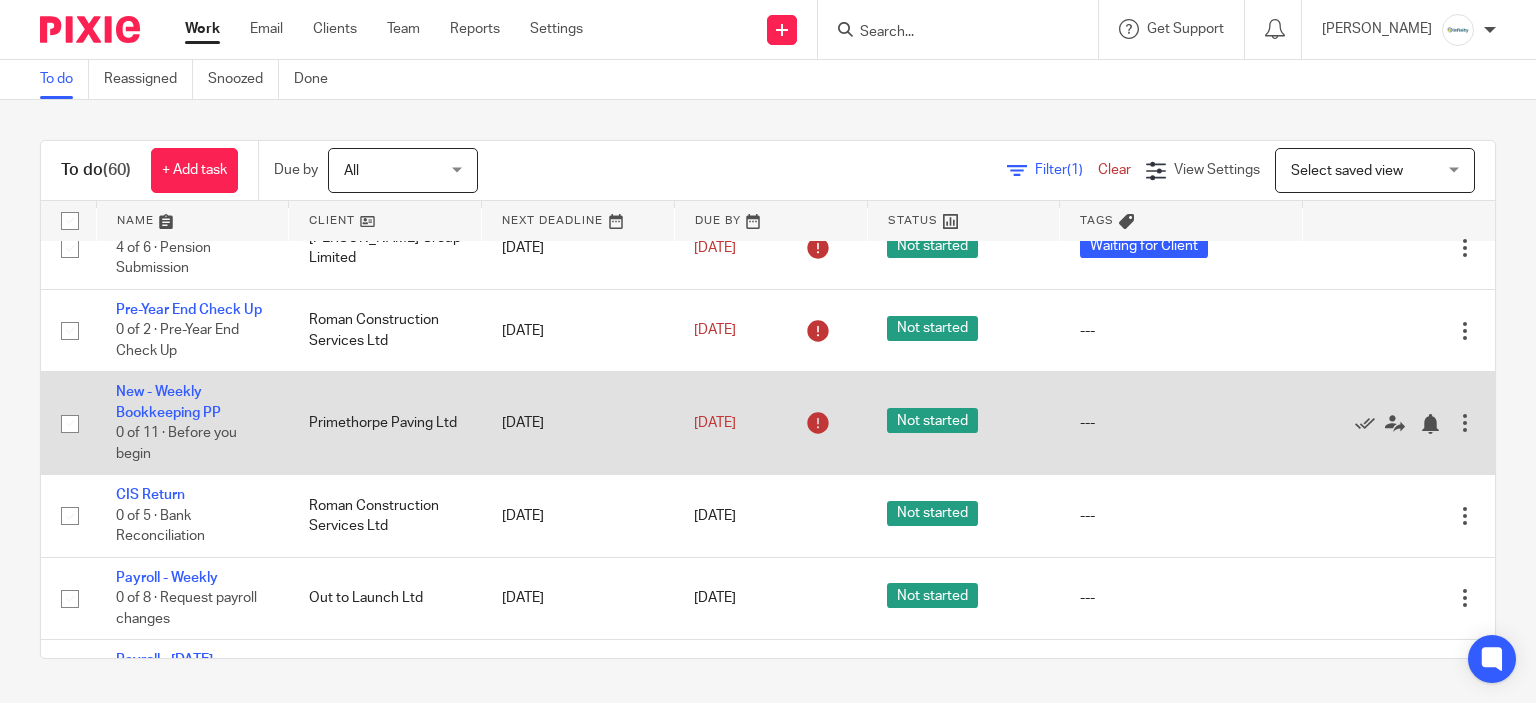 scroll, scrollTop: 0, scrollLeft: 0, axis: both 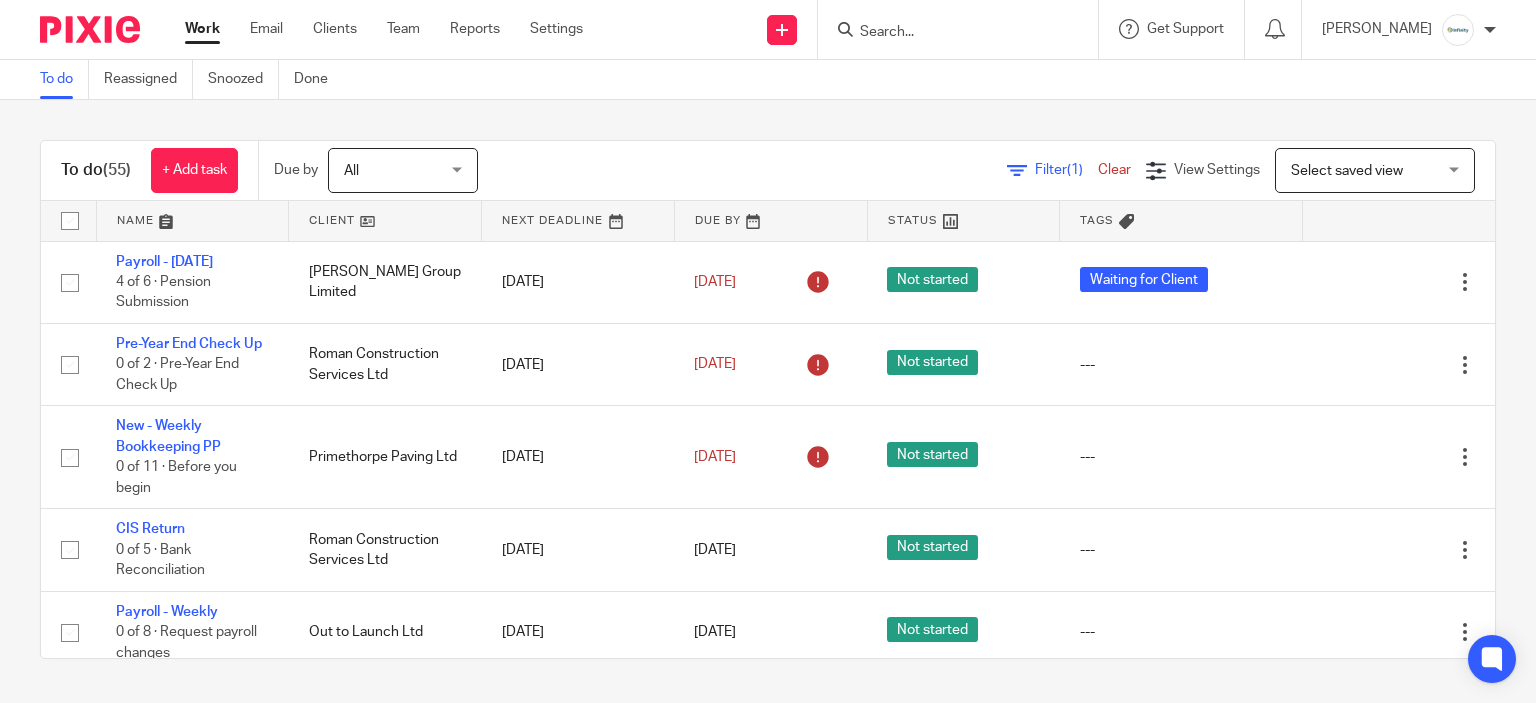 click at bounding box center (958, 29) 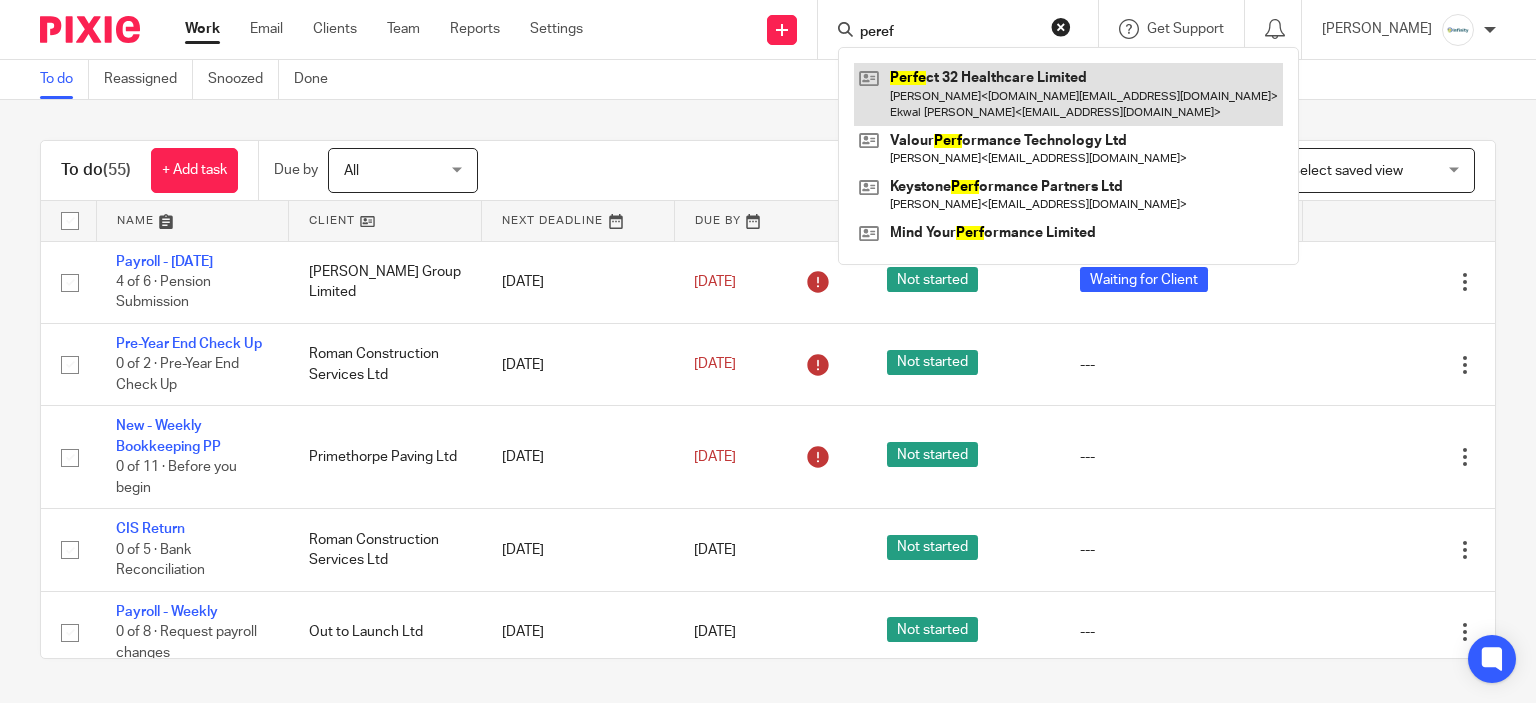 type on "peref" 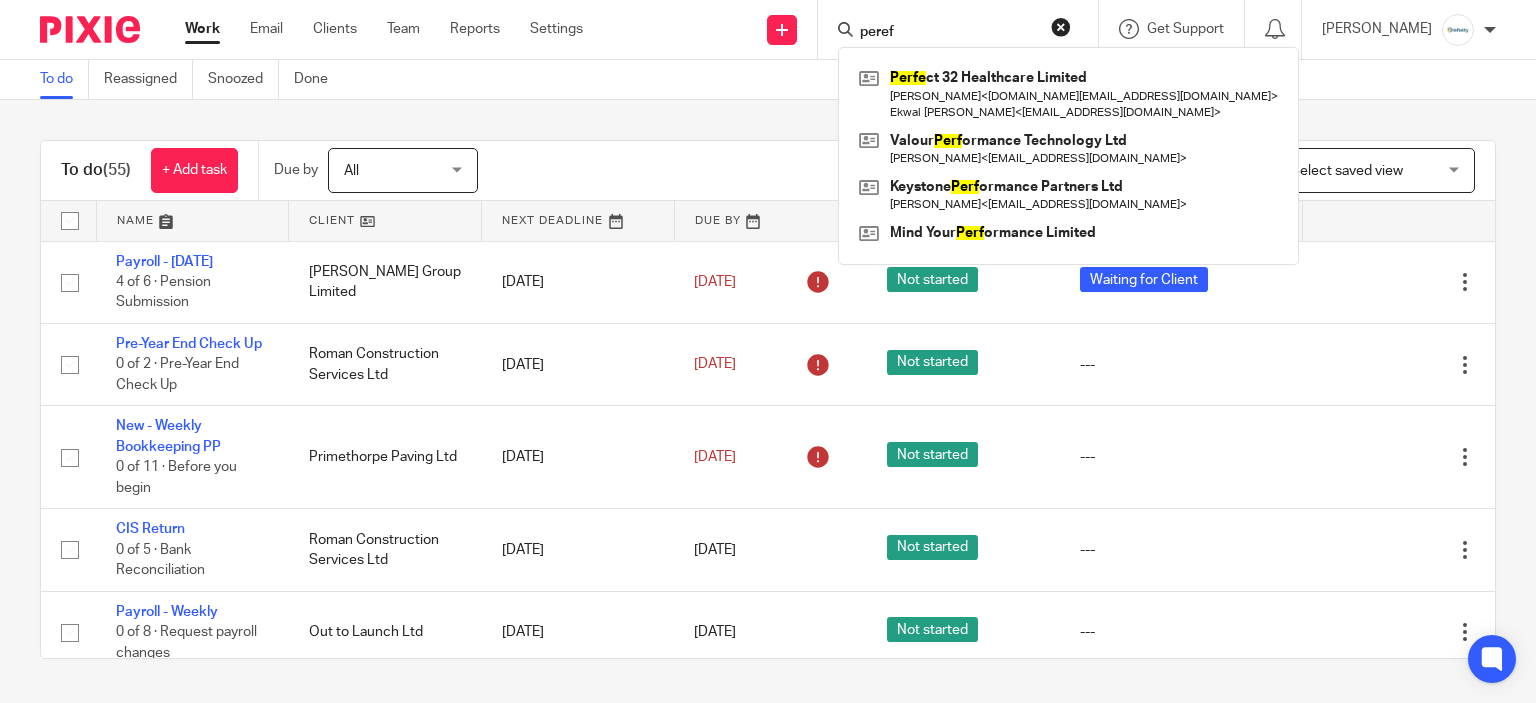 drag, startPoint x: 604, startPoint y: 95, endPoint x: 548, endPoint y: 115, distance: 59.464275 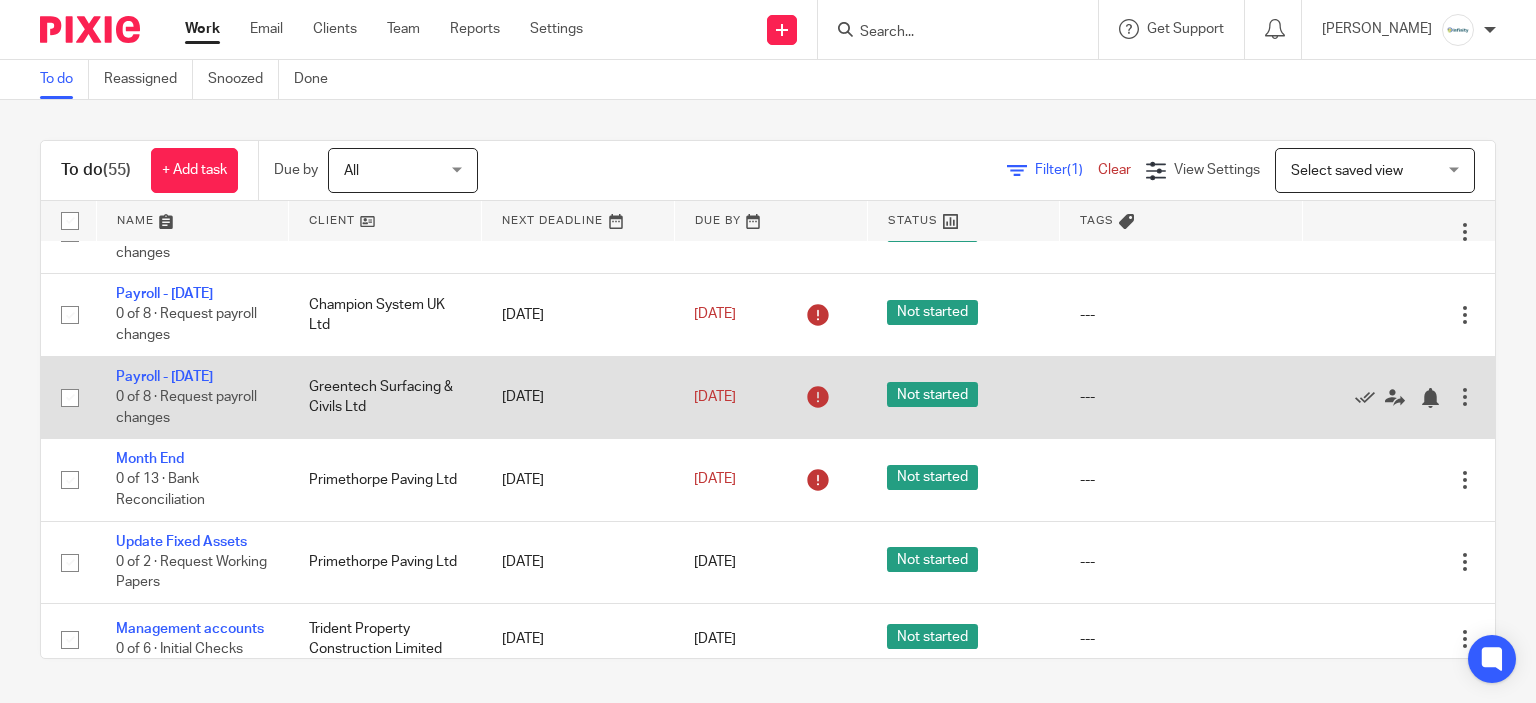 scroll, scrollTop: 300, scrollLeft: 0, axis: vertical 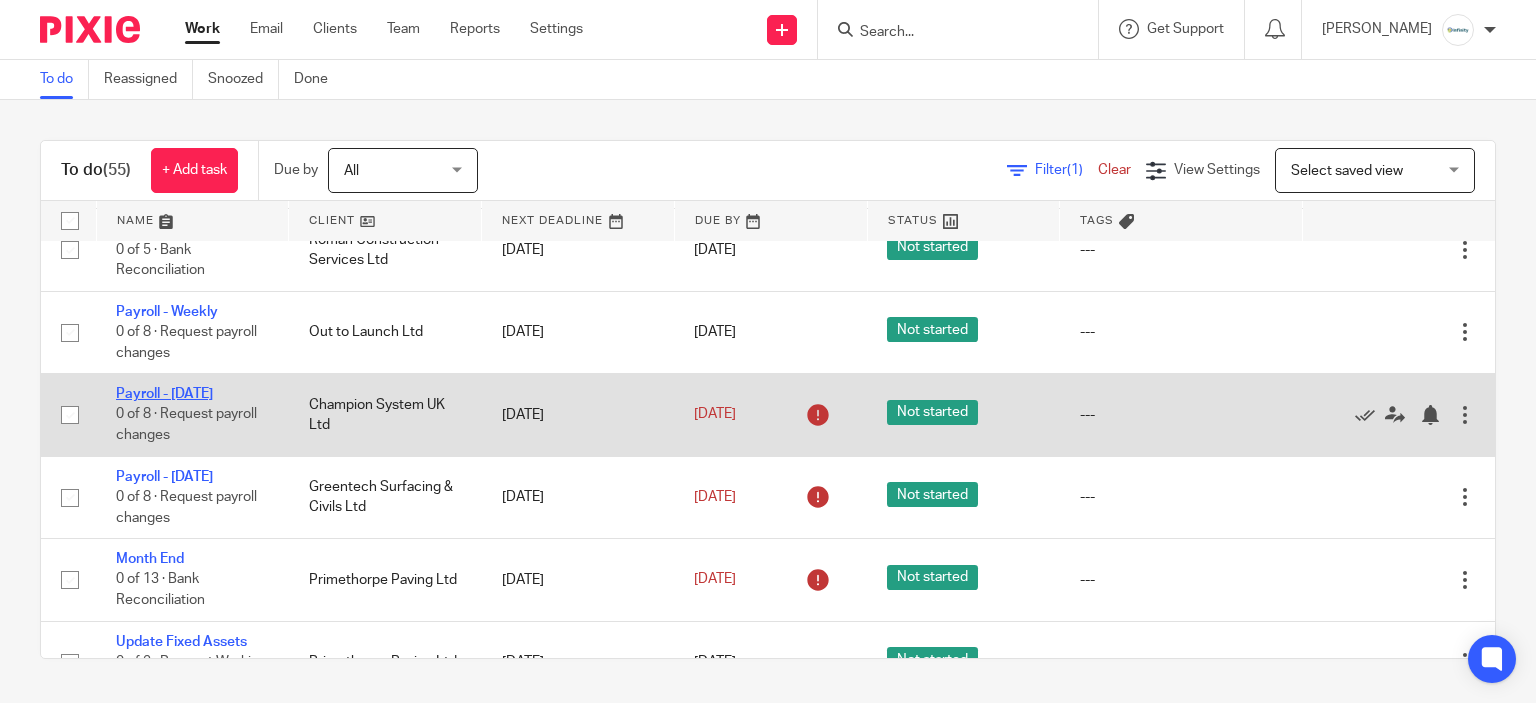 drag, startPoint x: 185, startPoint y: 407, endPoint x: 160, endPoint y: 412, distance: 25.495098 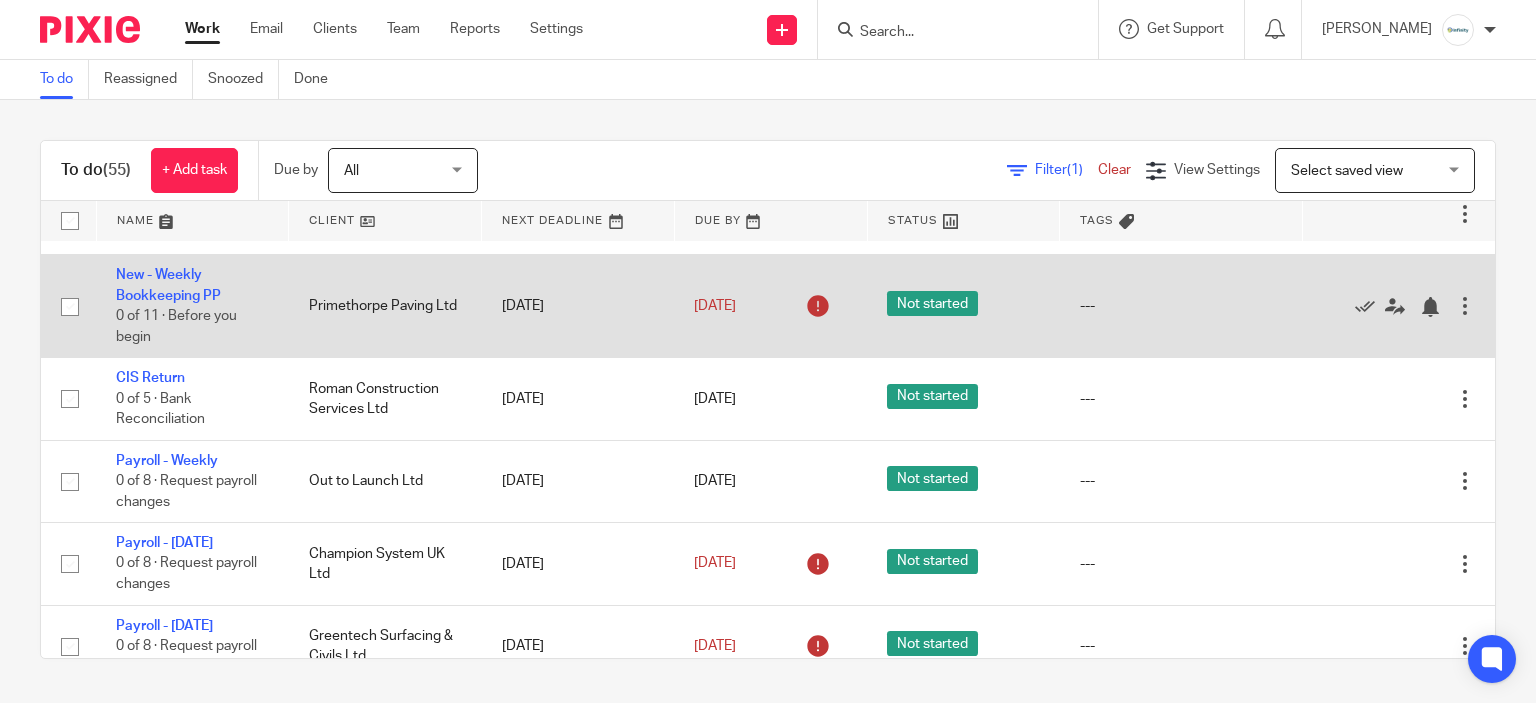 scroll, scrollTop: 0, scrollLeft: 0, axis: both 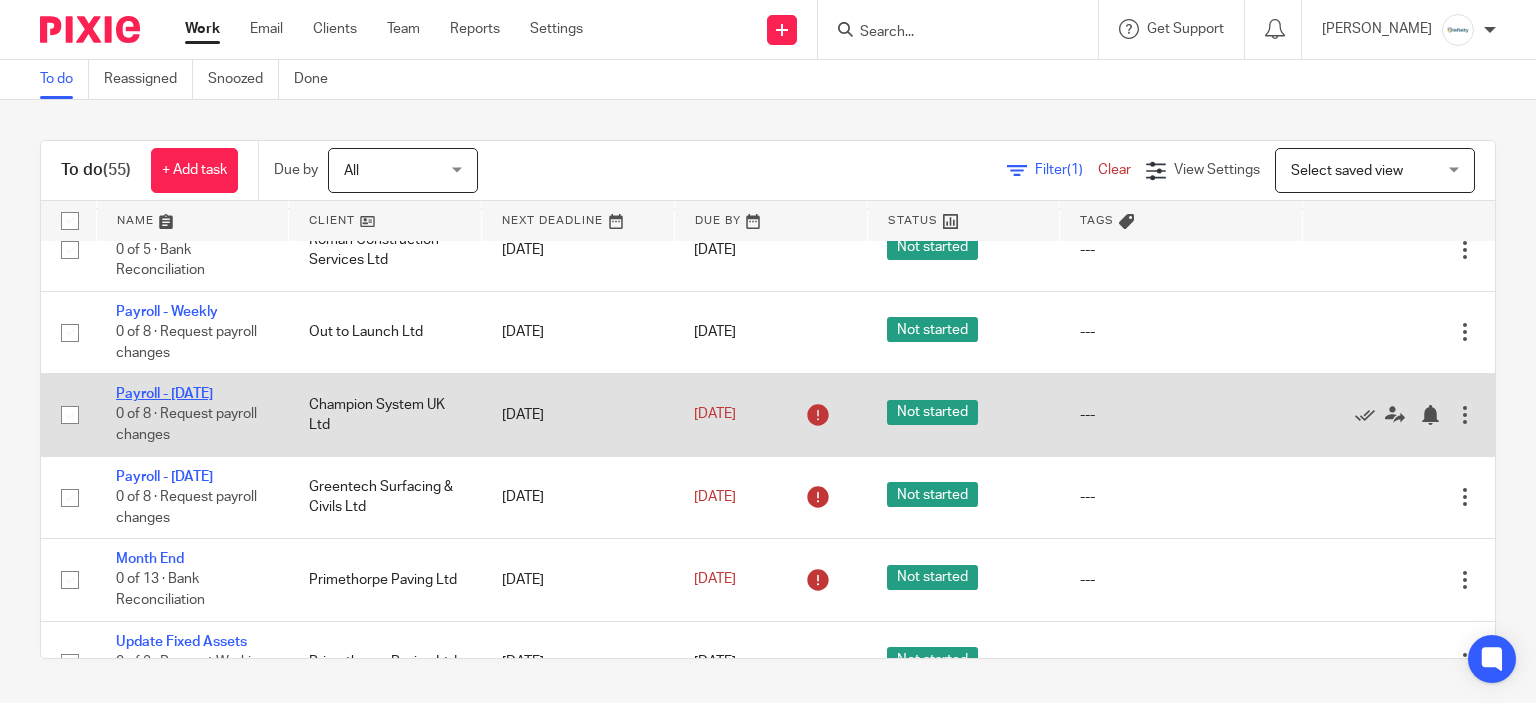 drag, startPoint x: 203, startPoint y: 420, endPoint x: 214, endPoint y: 419, distance: 11.045361 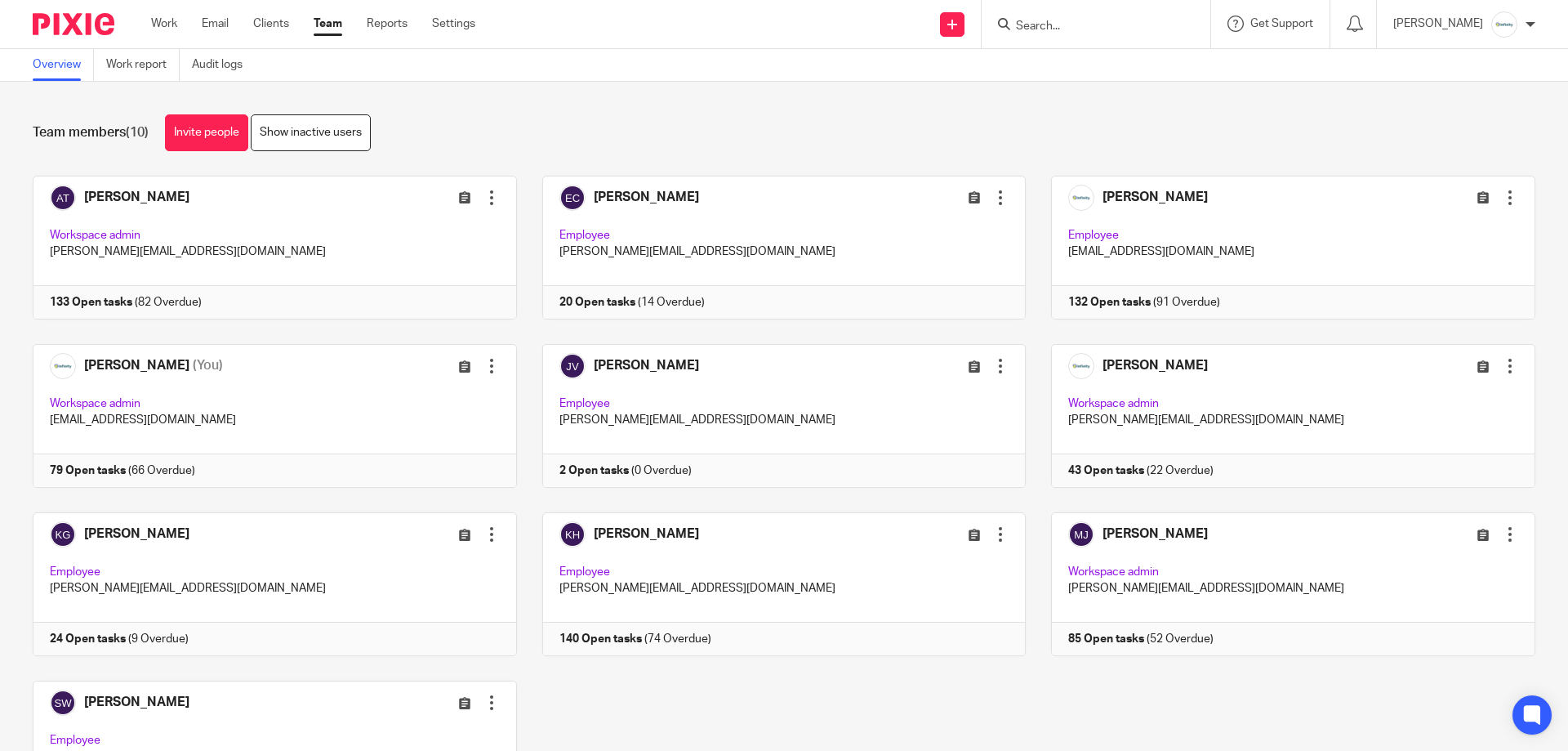 scroll, scrollTop: 0, scrollLeft: 0, axis: both 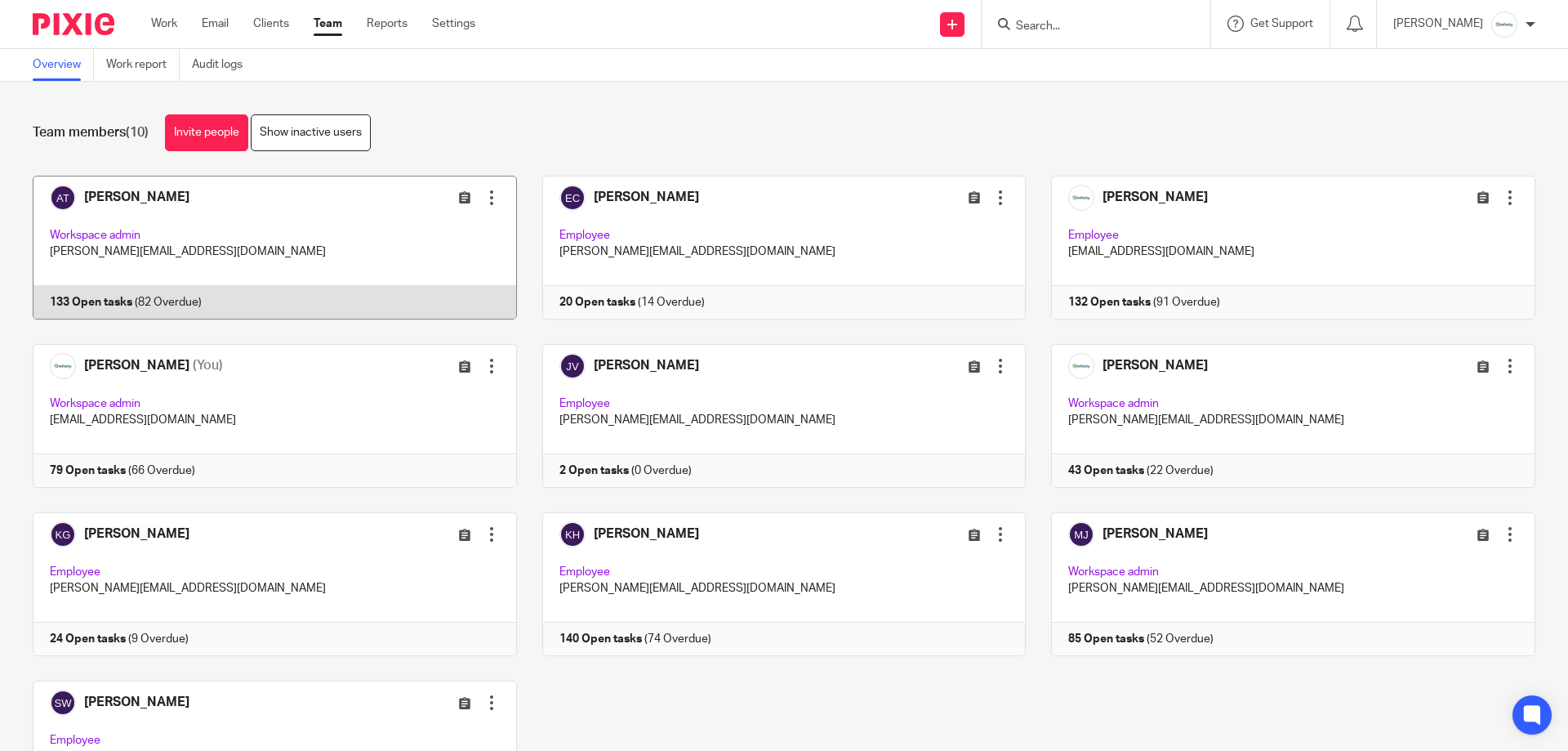 click at bounding box center (262, 248) 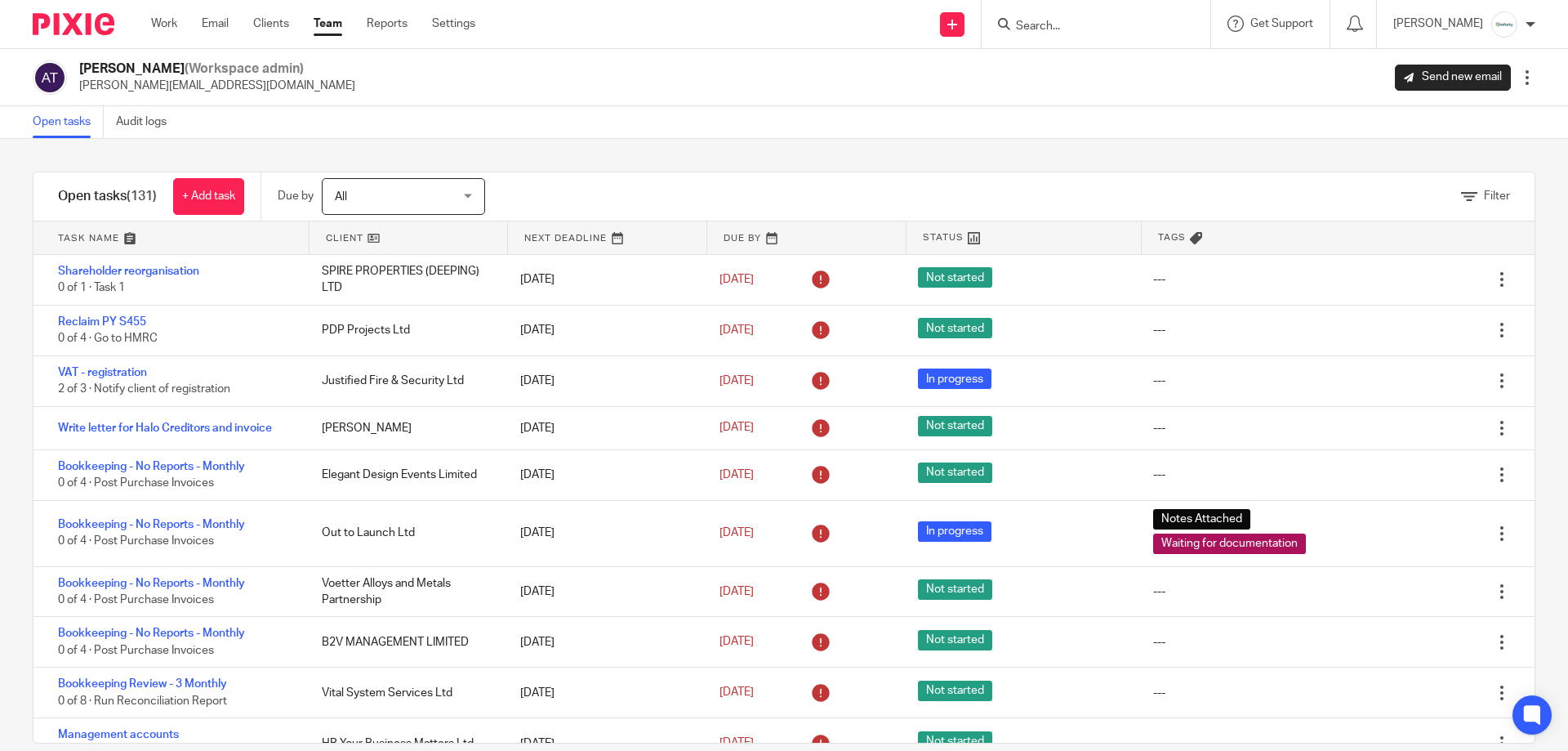 scroll, scrollTop: 0, scrollLeft: 0, axis: both 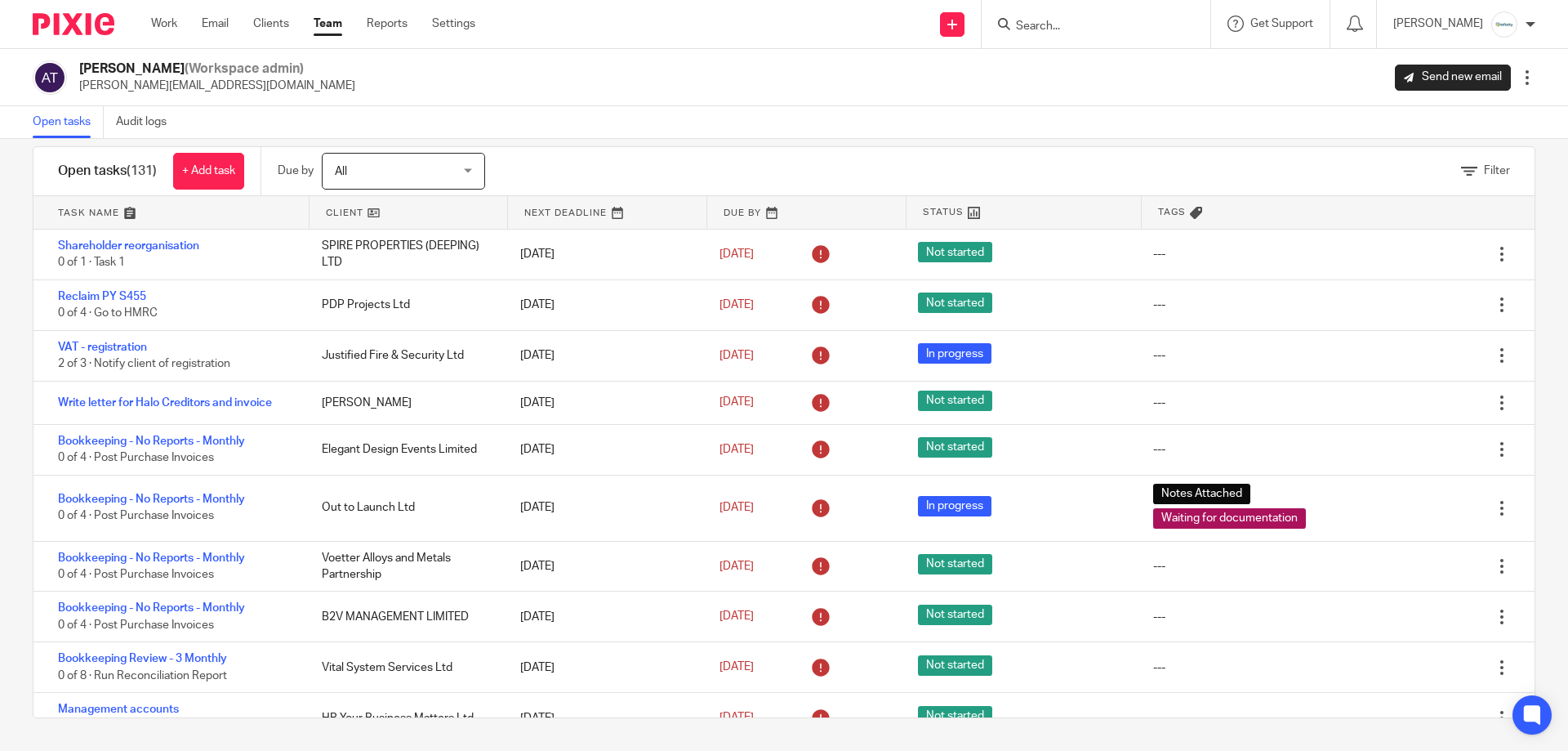 click at bounding box center (171, 212) 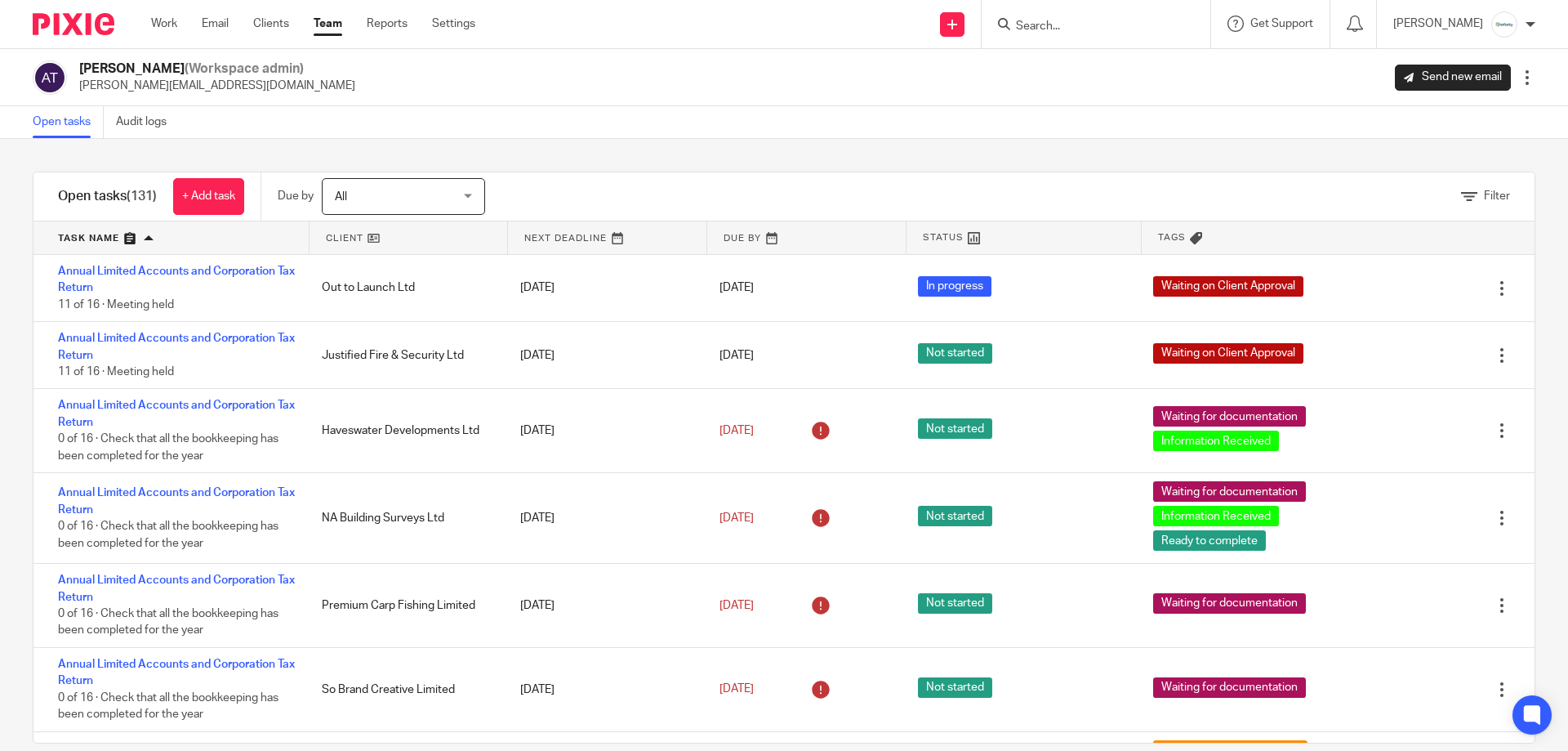 scroll, scrollTop: 0, scrollLeft: 0, axis: both 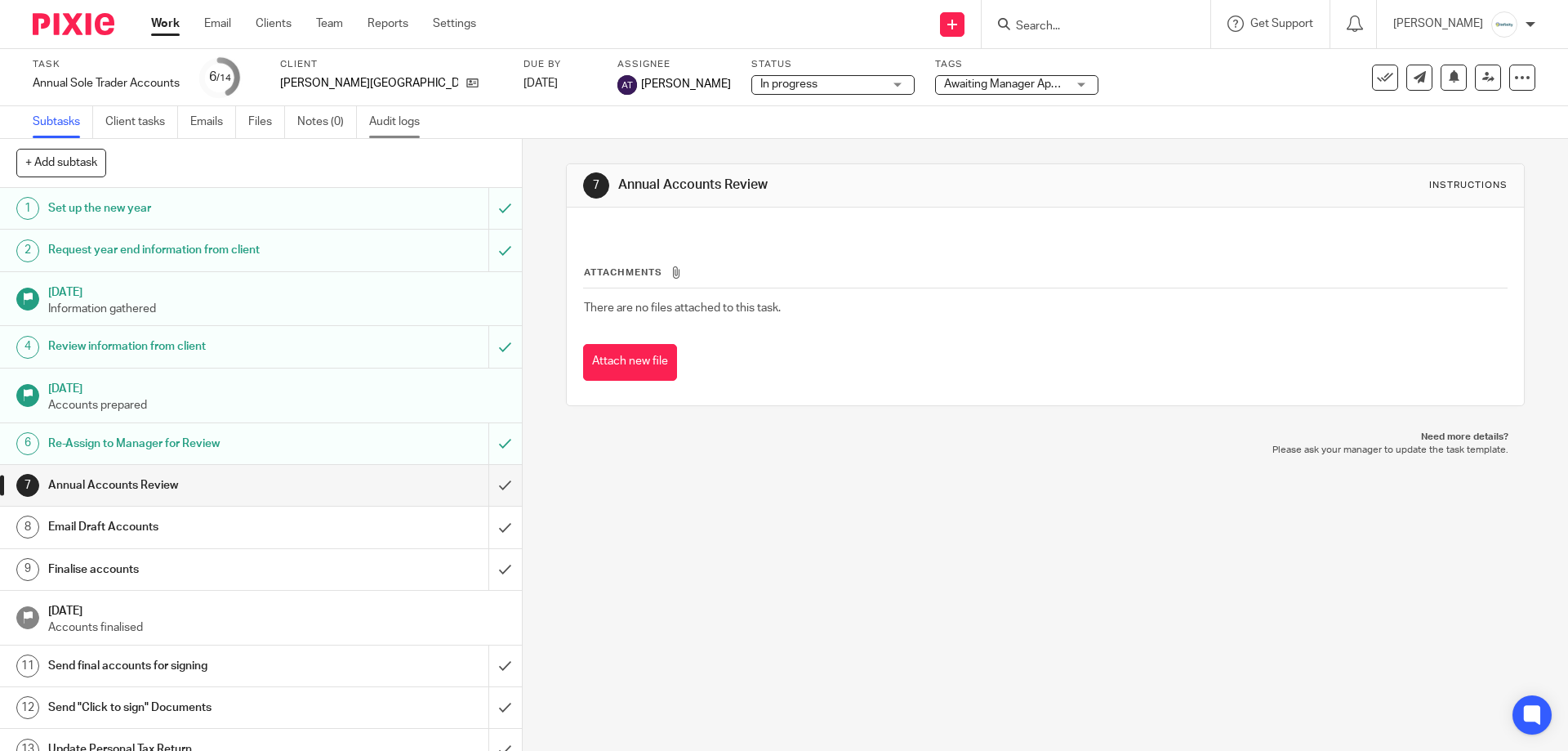 click on "Audit logs" at bounding box center [400, 122] 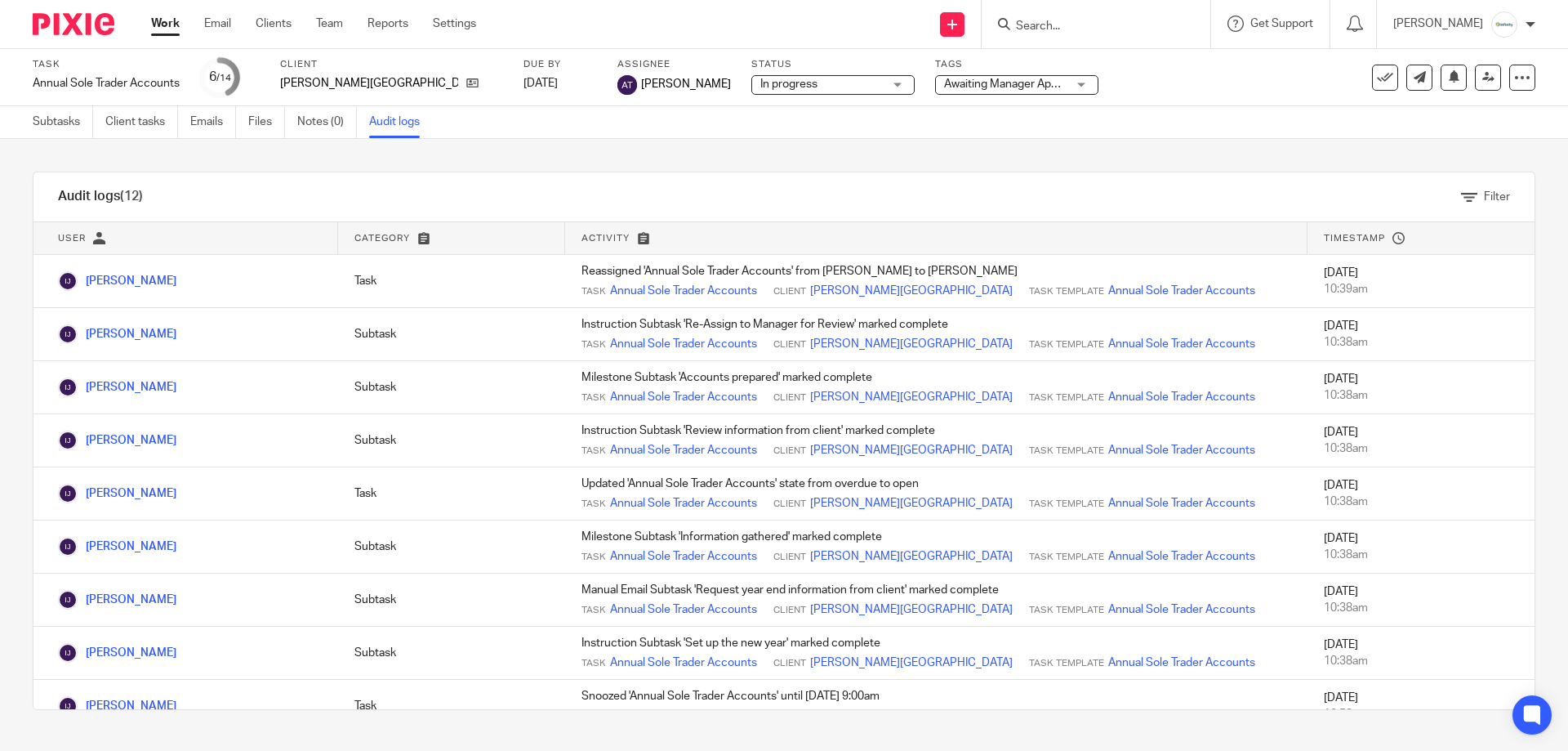 scroll, scrollTop: 0, scrollLeft: 0, axis: both 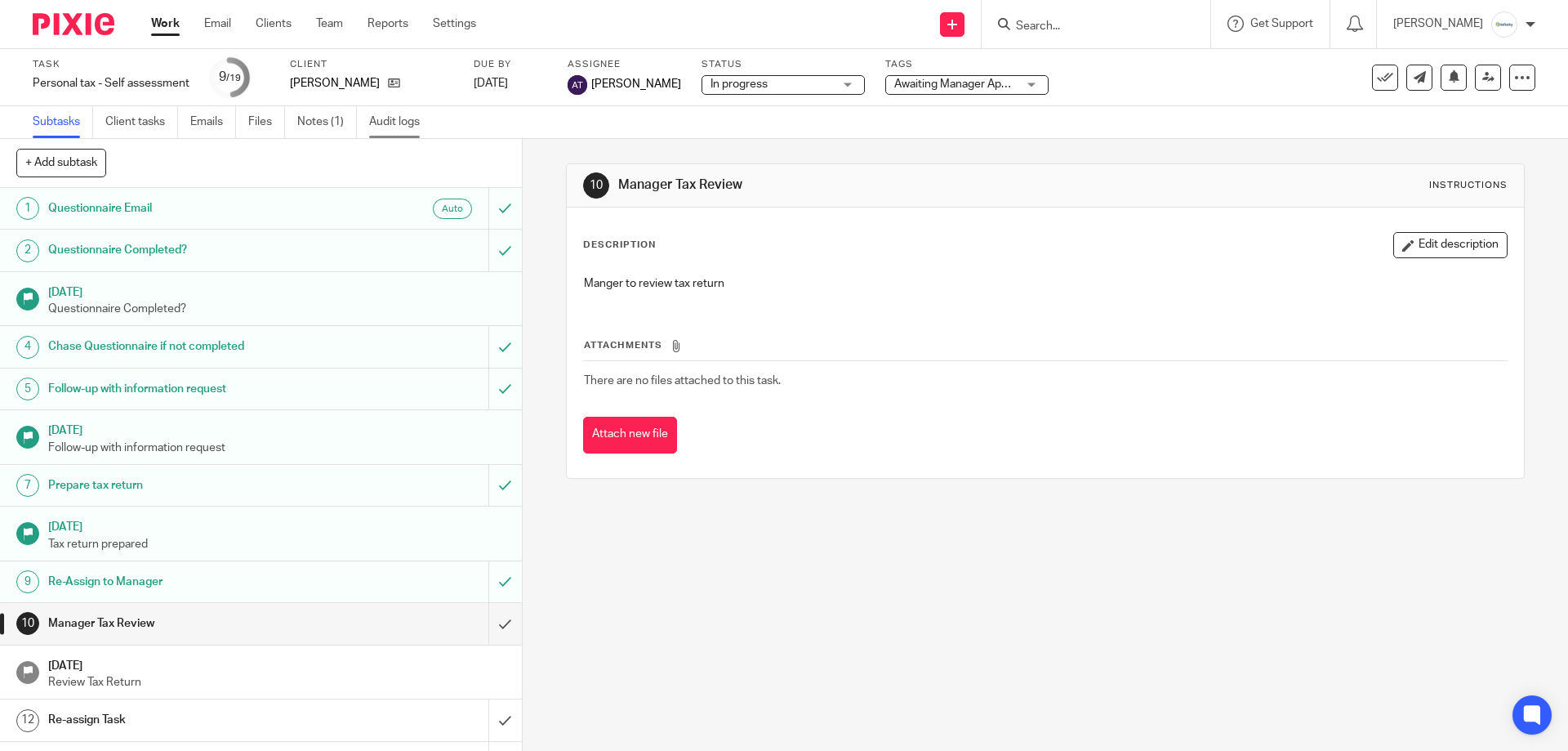 click on "Audit logs" at bounding box center [400, 122] 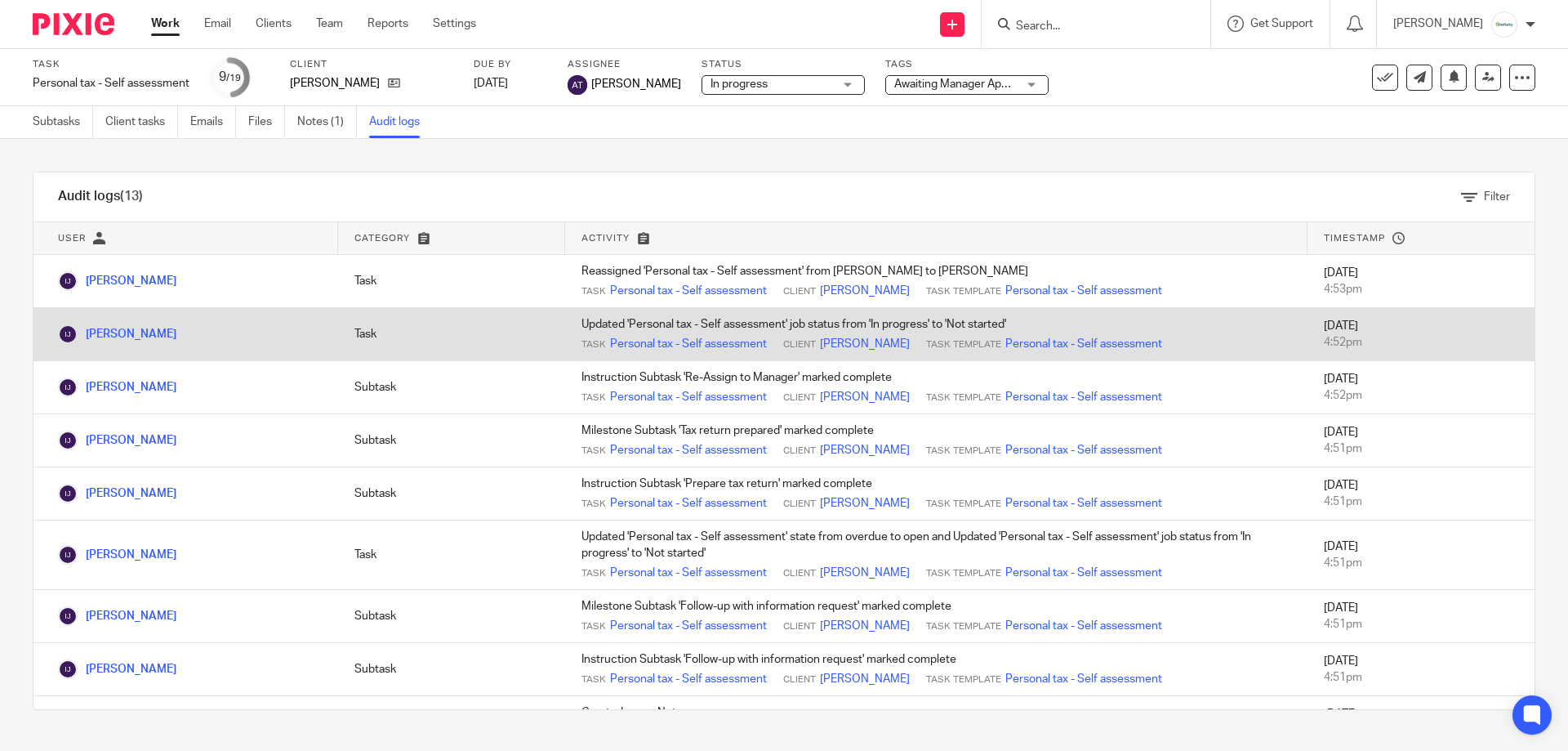 scroll, scrollTop: 0, scrollLeft: 0, axis: both 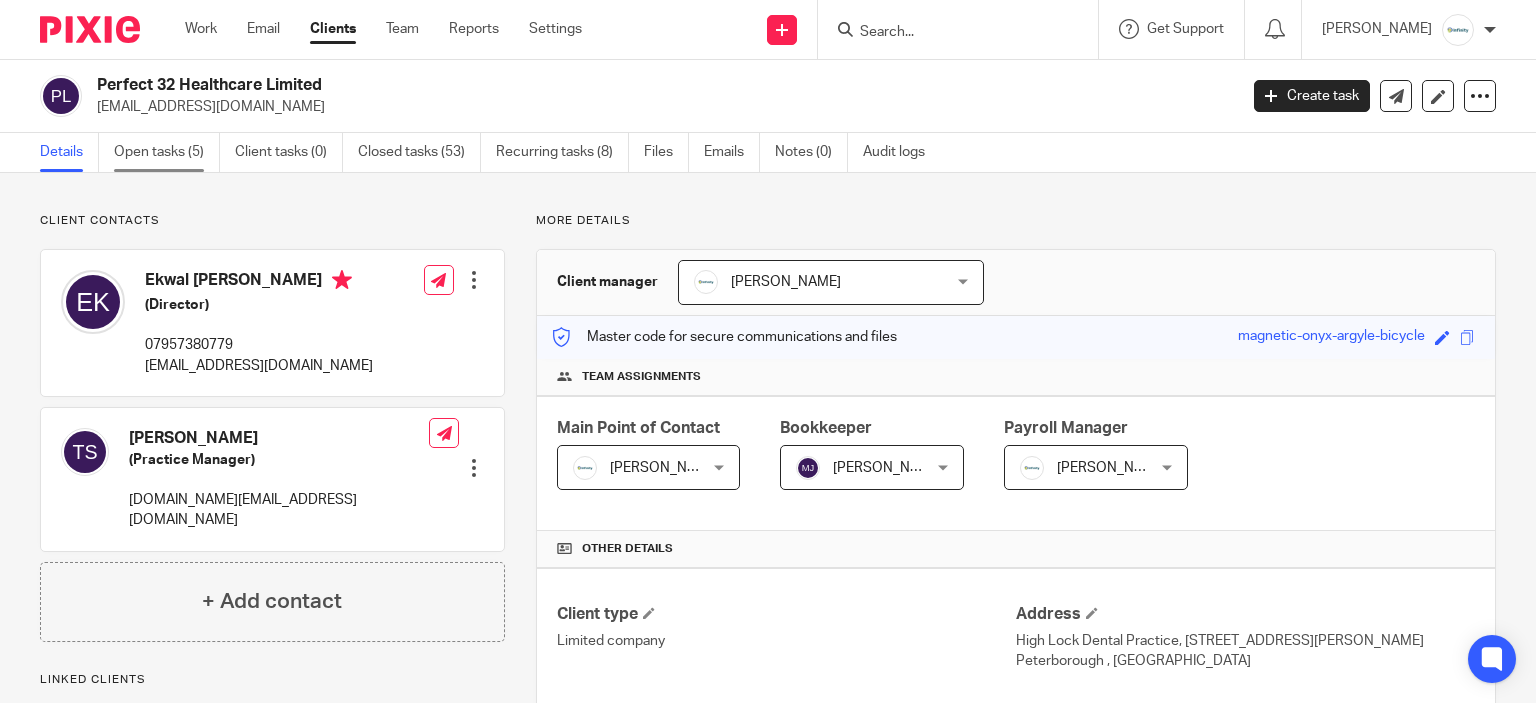 click on "Open tasks (5)" at bounding box center [167, 152] 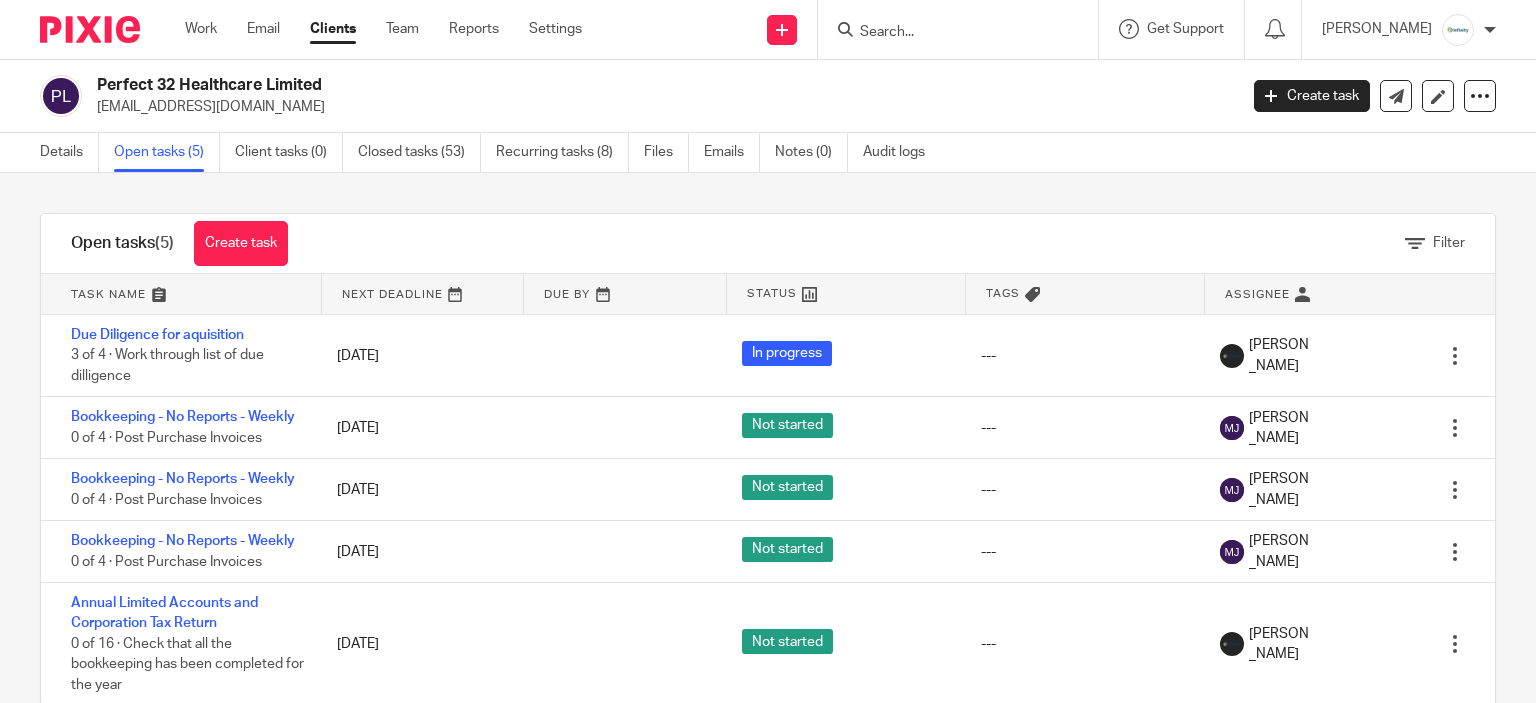 scroll, scrollTop: 0, scrollLeft: 0, axis: both 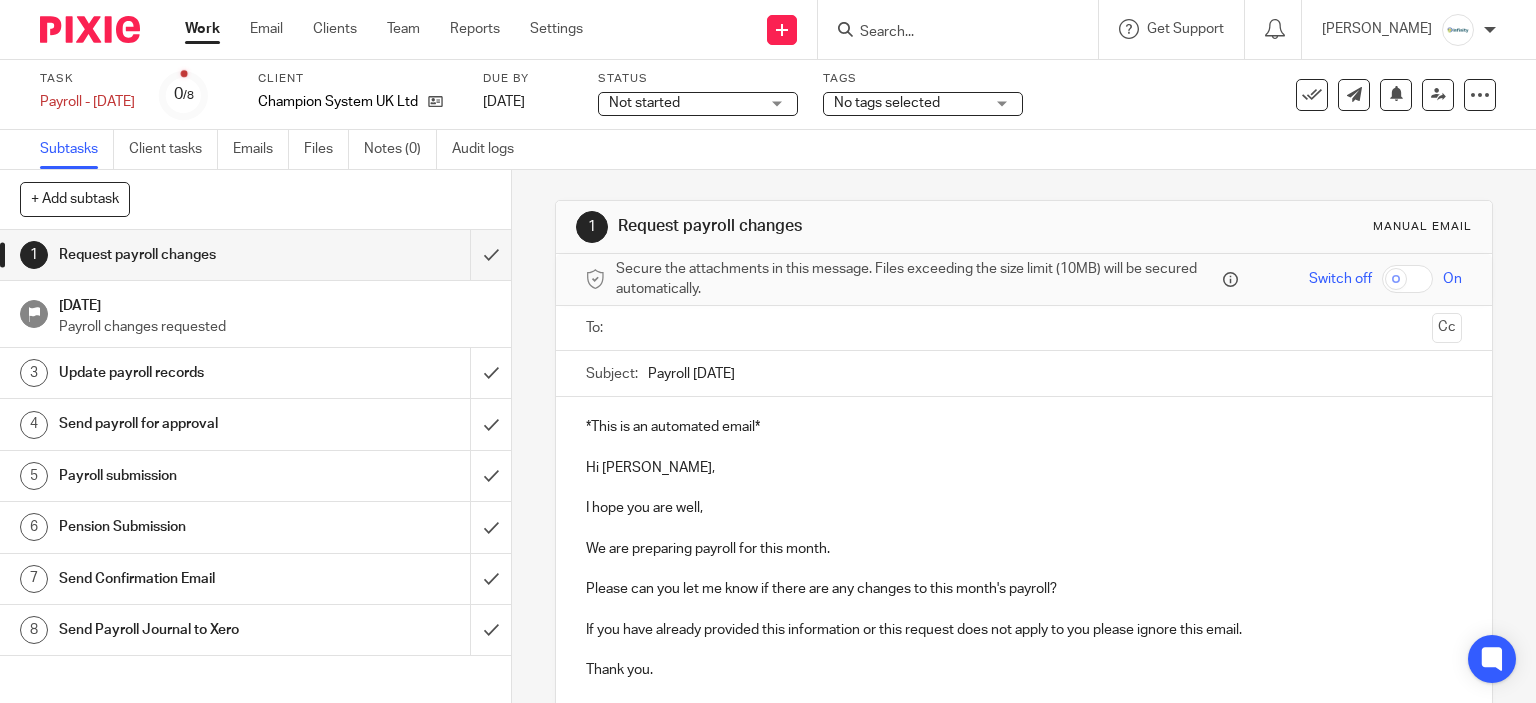 click at bounding box center [1023, 328] 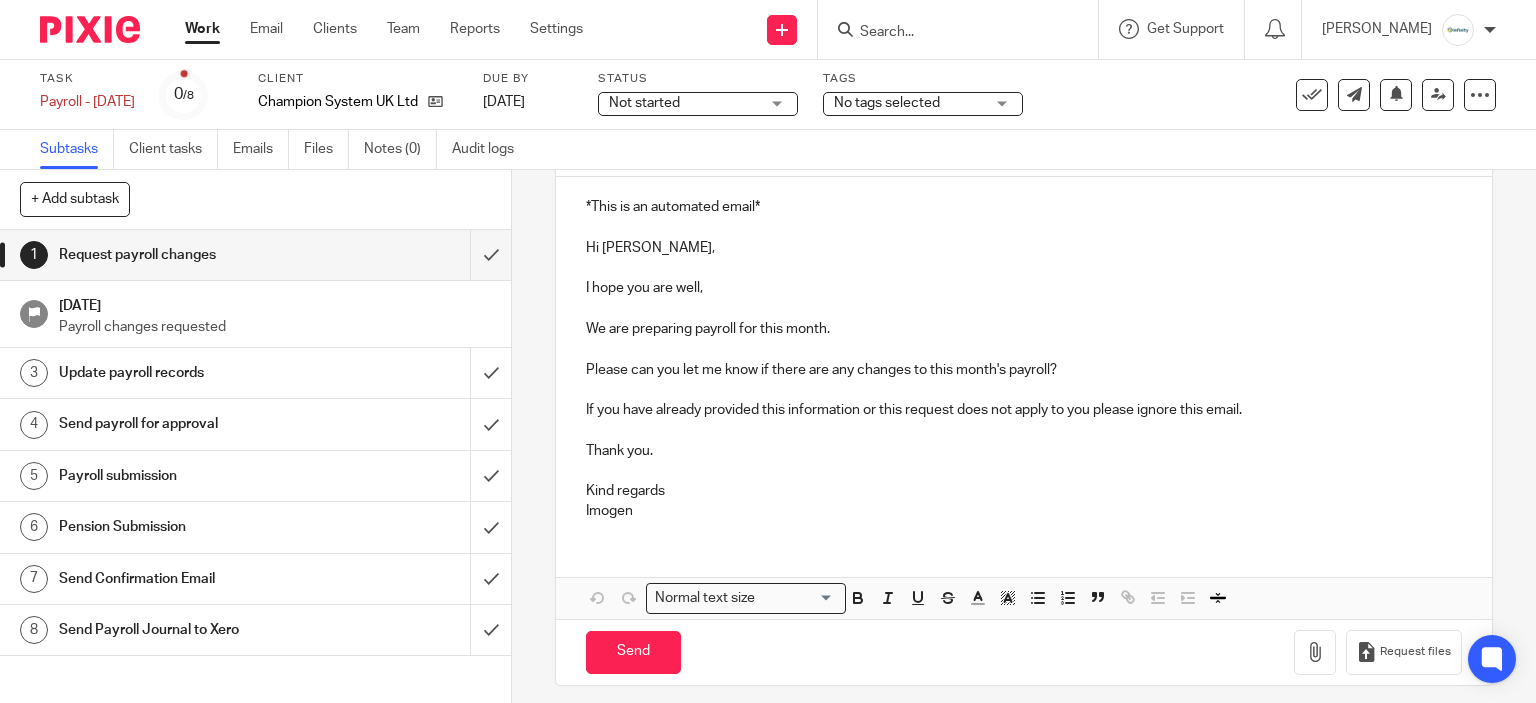 scroll, scrollTop: 233, scrollLeft: 0, axis: vertical 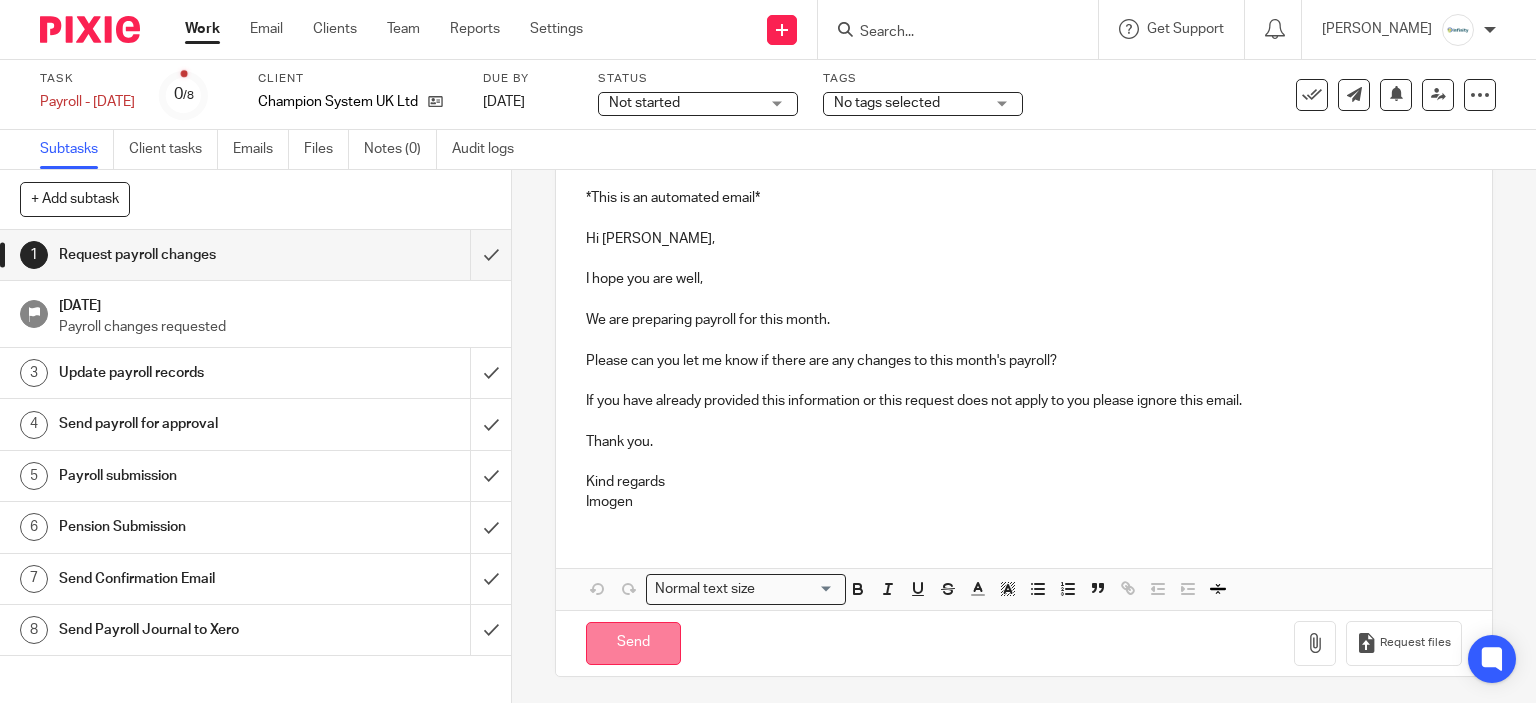 click on "Send" at bounding box center (633, 643) 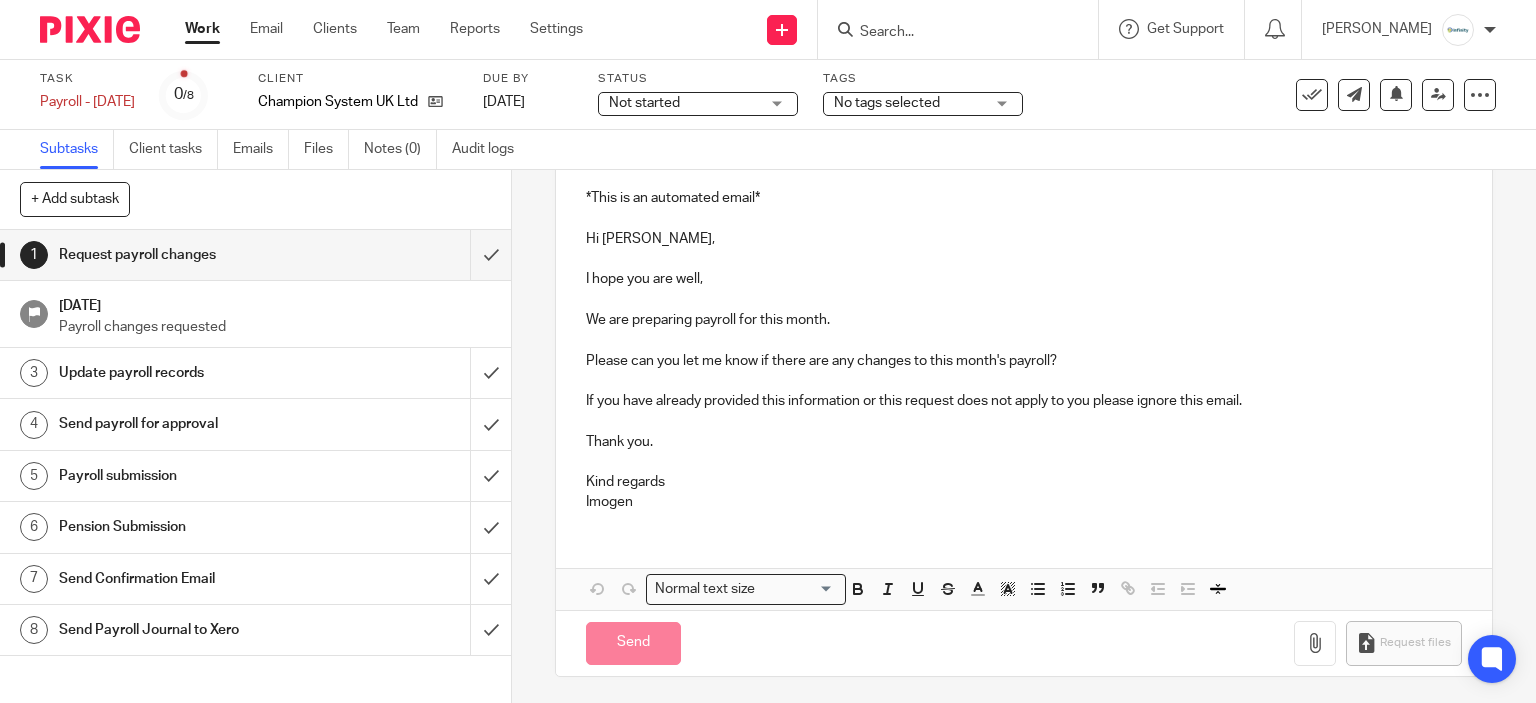type on "Sent" 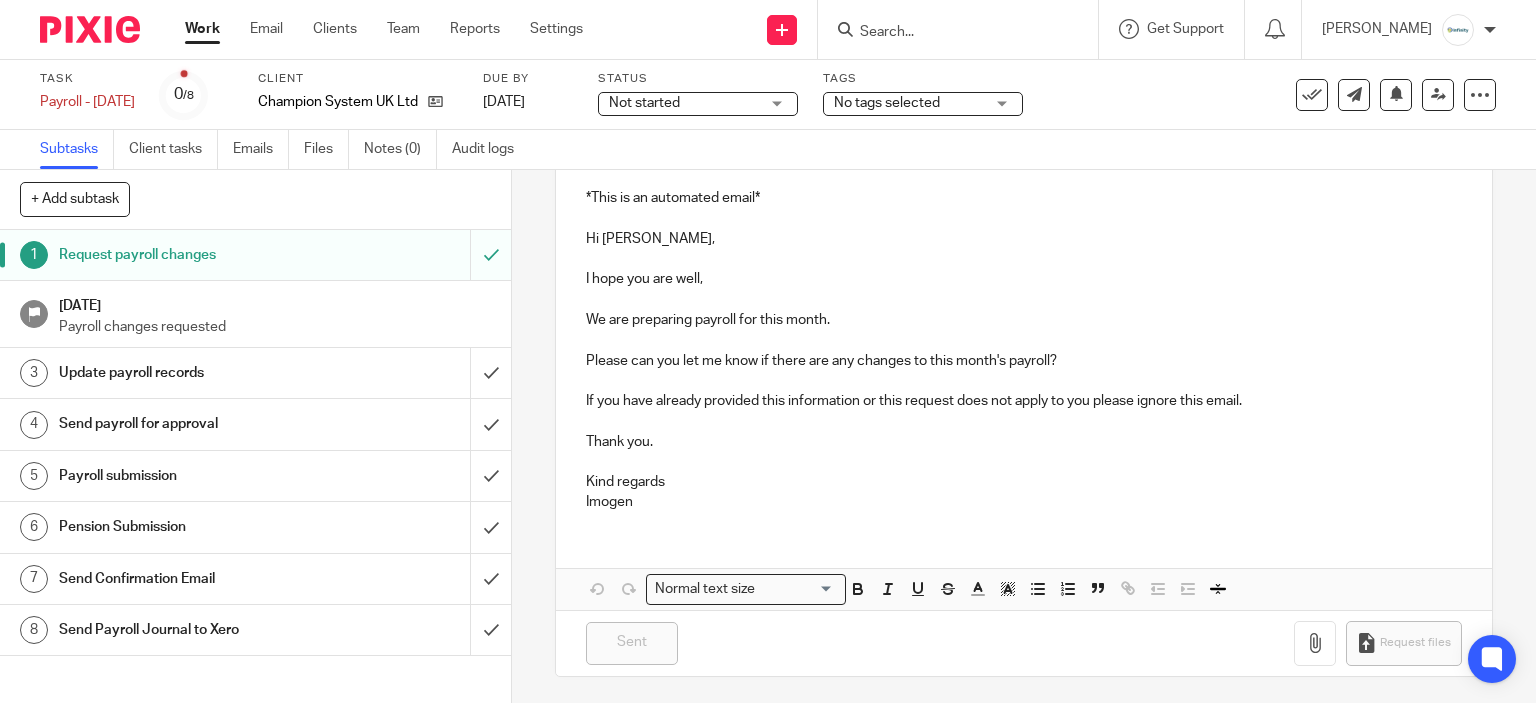 scroll, scrollTop: 0, scrollLeft: 0, axis: both 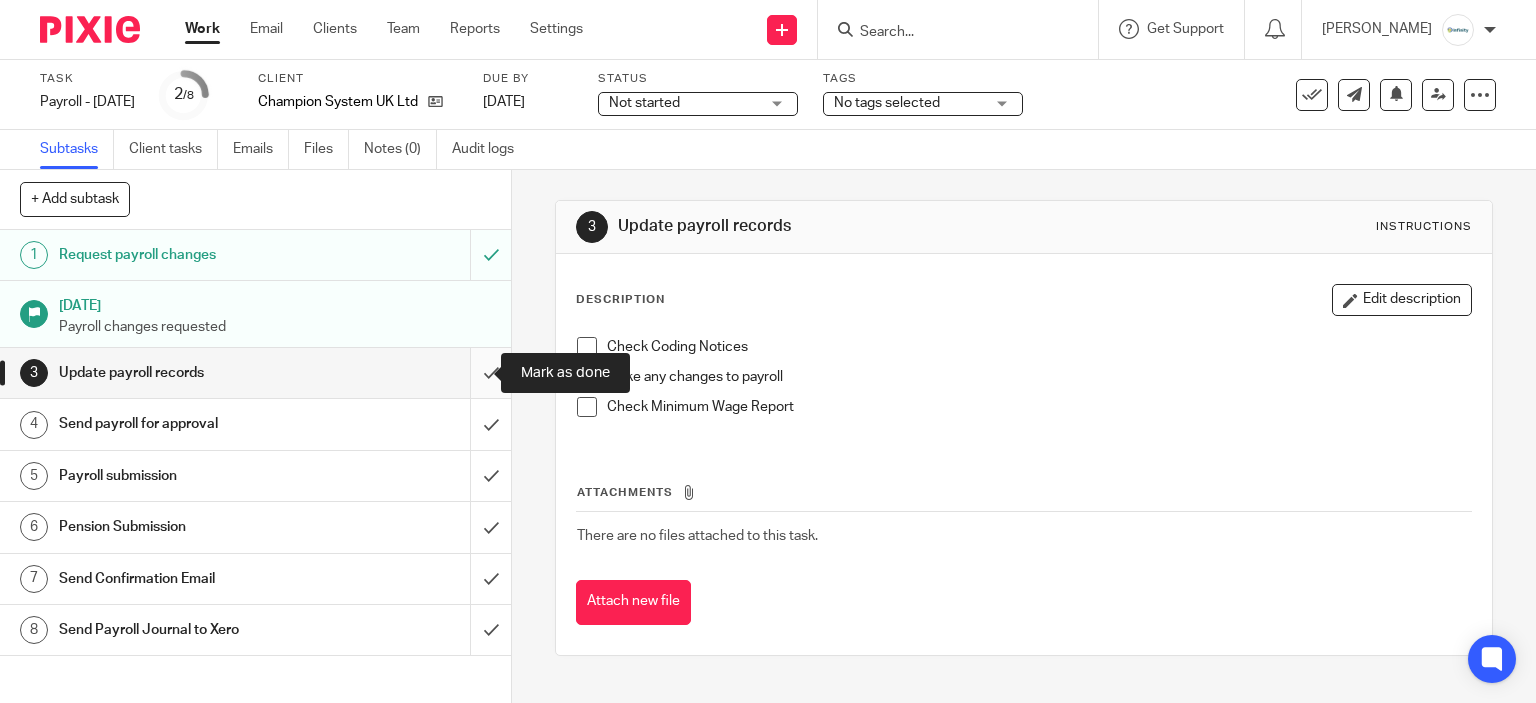 click at bounding box center (255, 373) 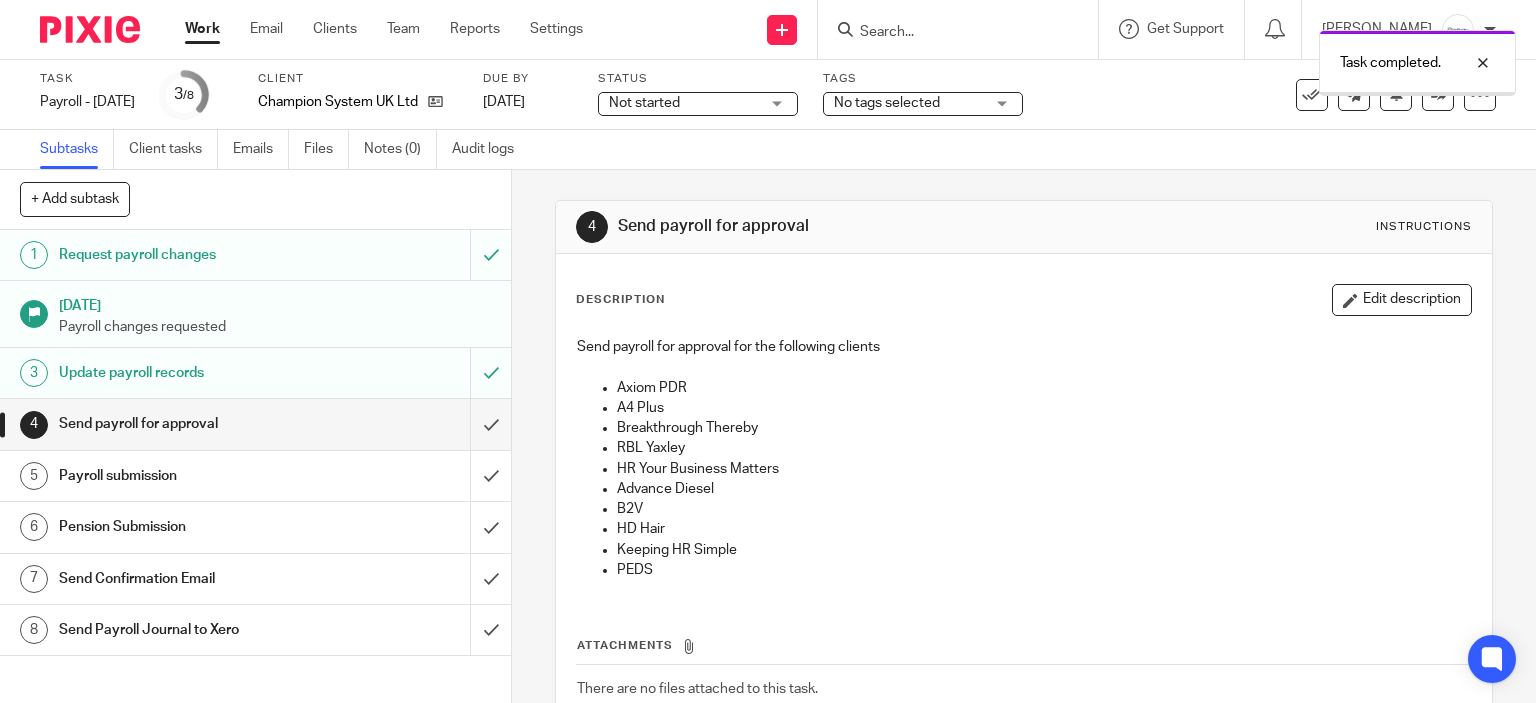 scroll, scrollTop: 0, scrollLeft: 0, axis: both 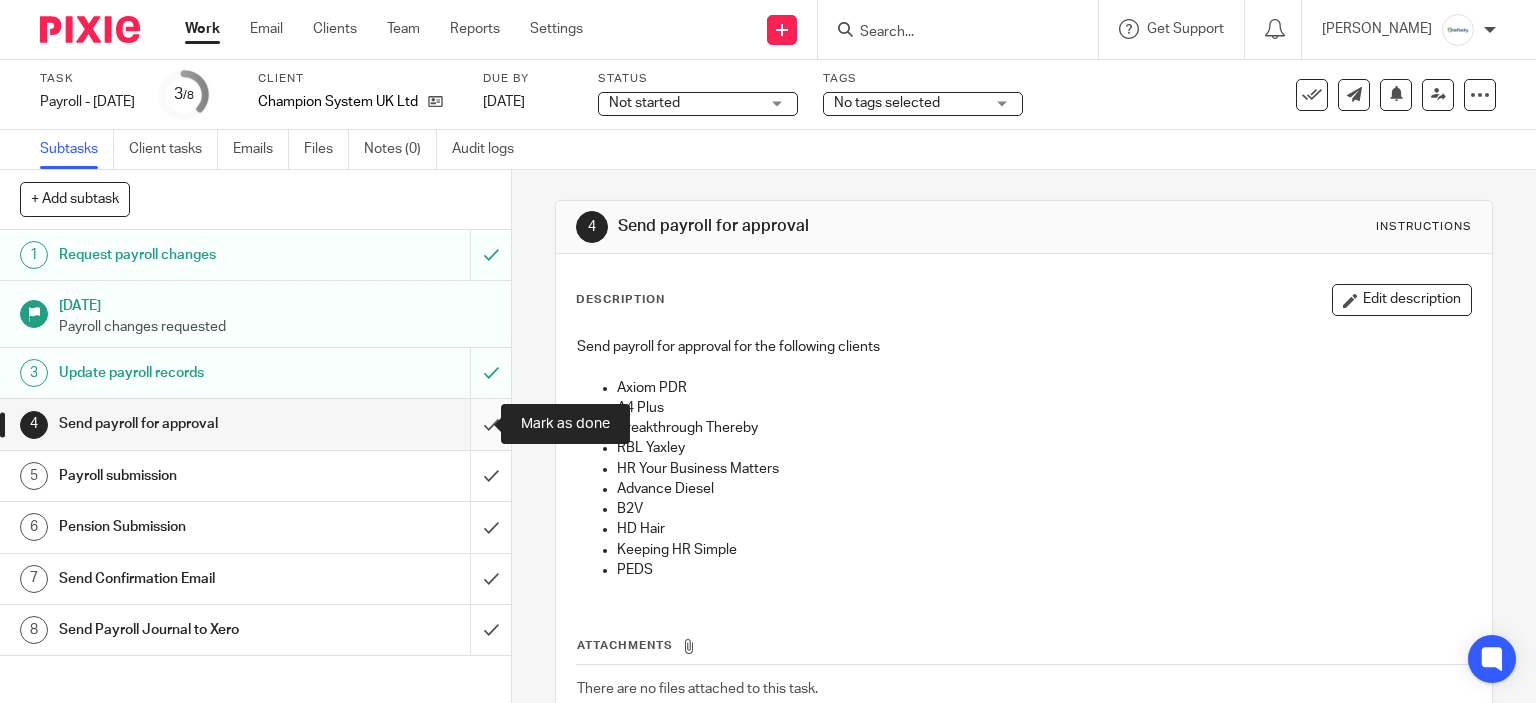 click at bounding box center [255, 424] 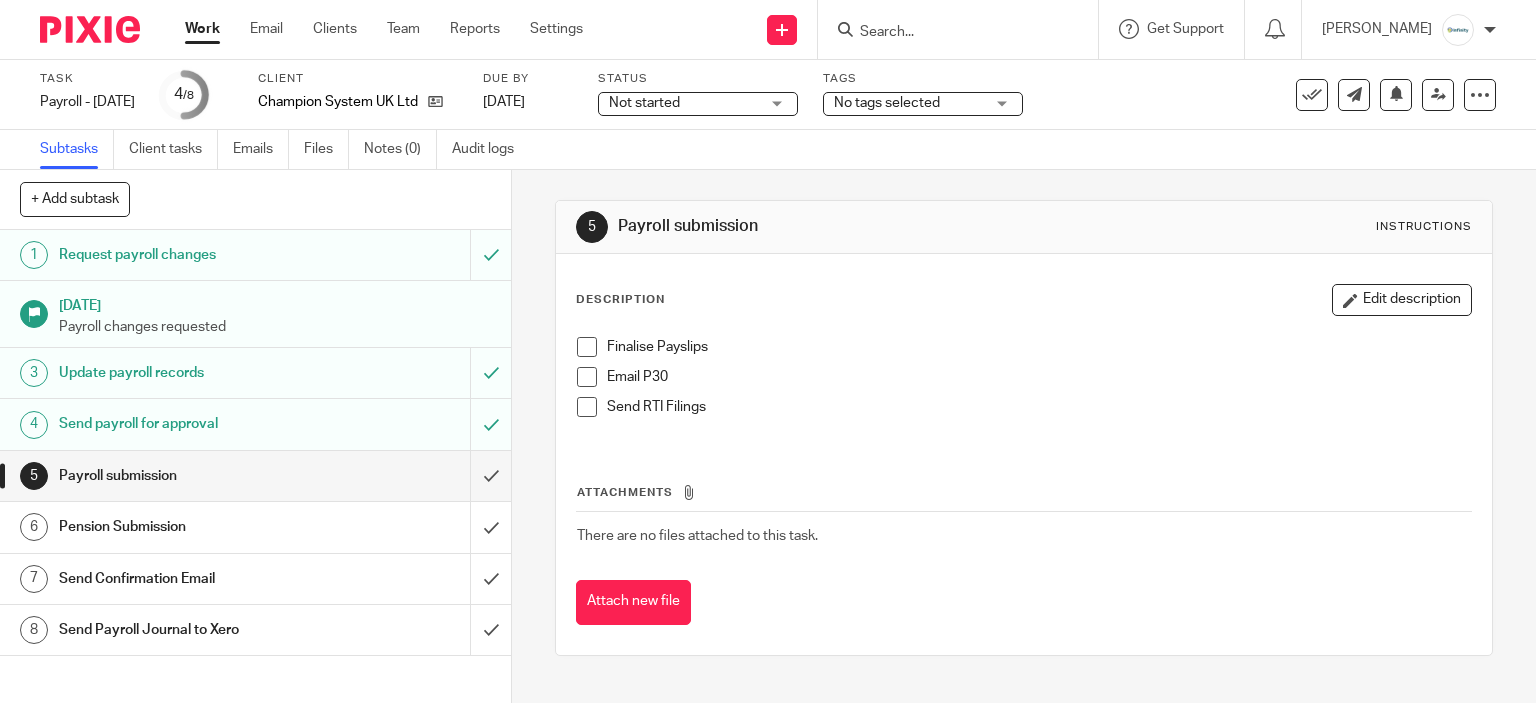scroll, scrollTop: 0, scrollLeft: 0, axis: both 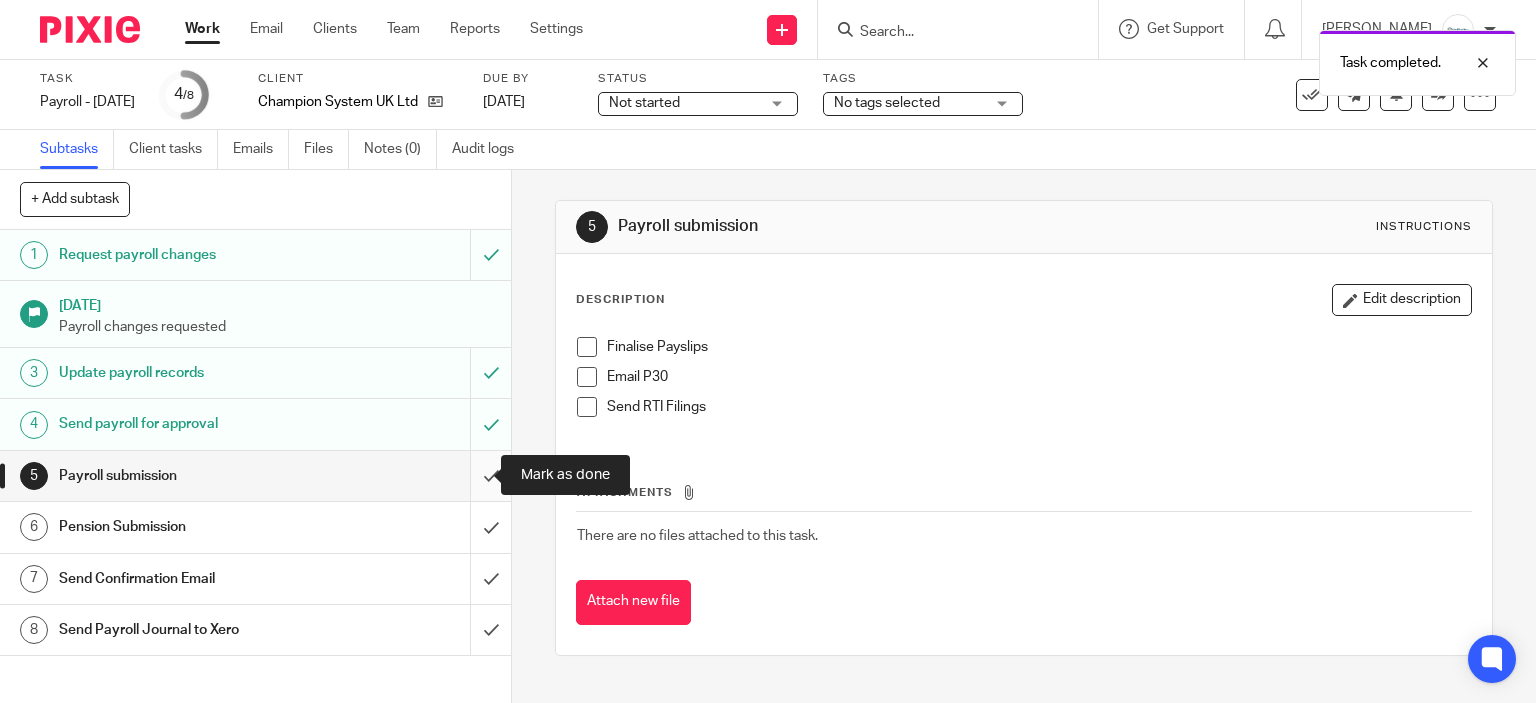 click at bounding box center (255, 476) 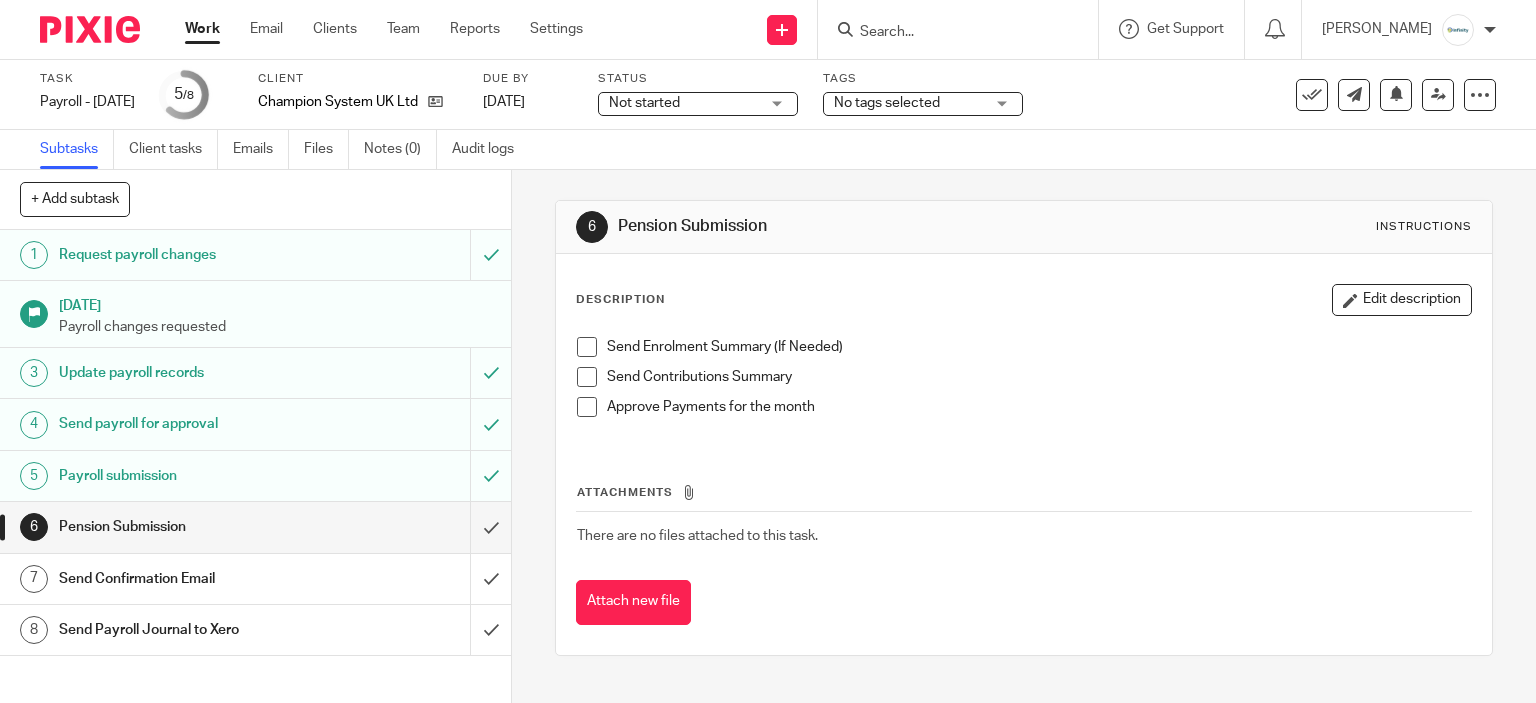 scroll, scrollTop: 0, scrollLeft: 0, axis: both 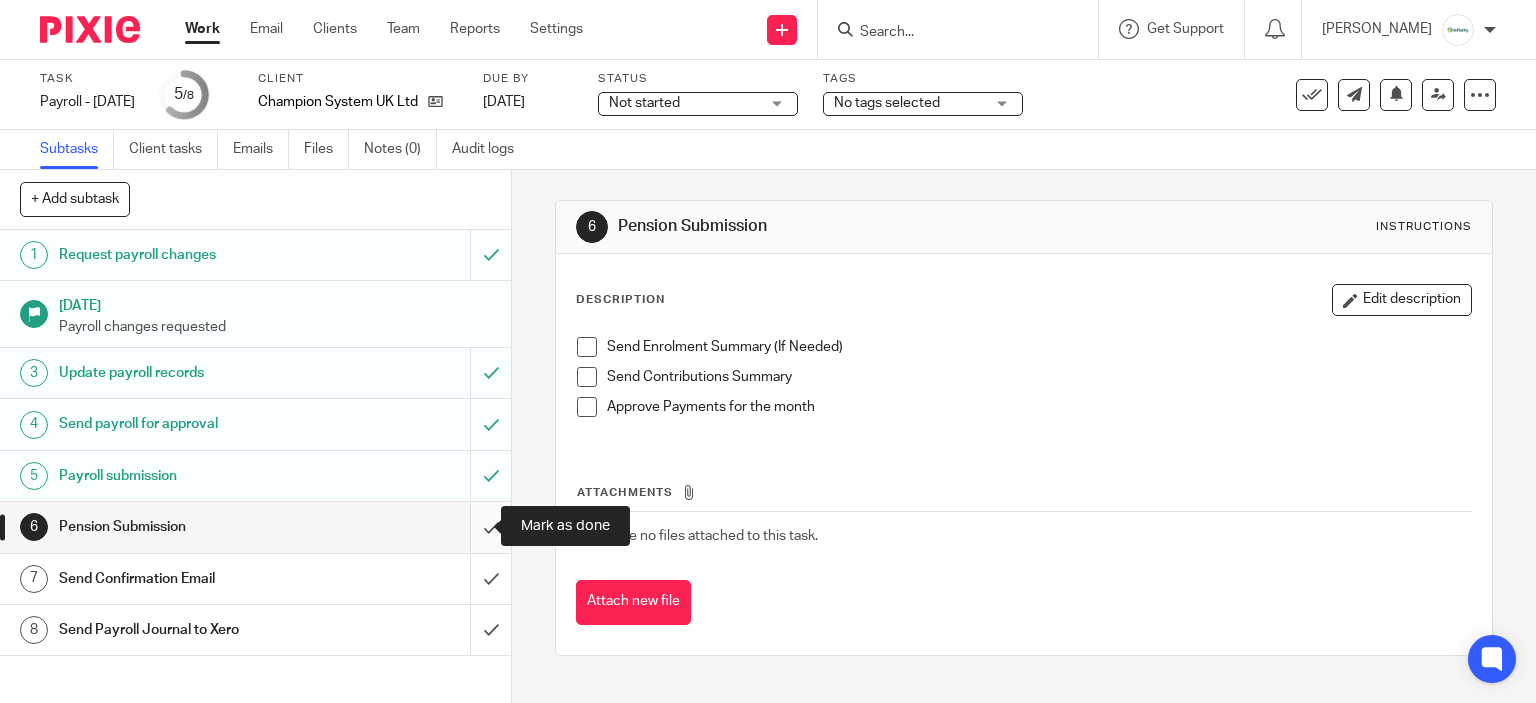 click at bounding box center [255, 527] 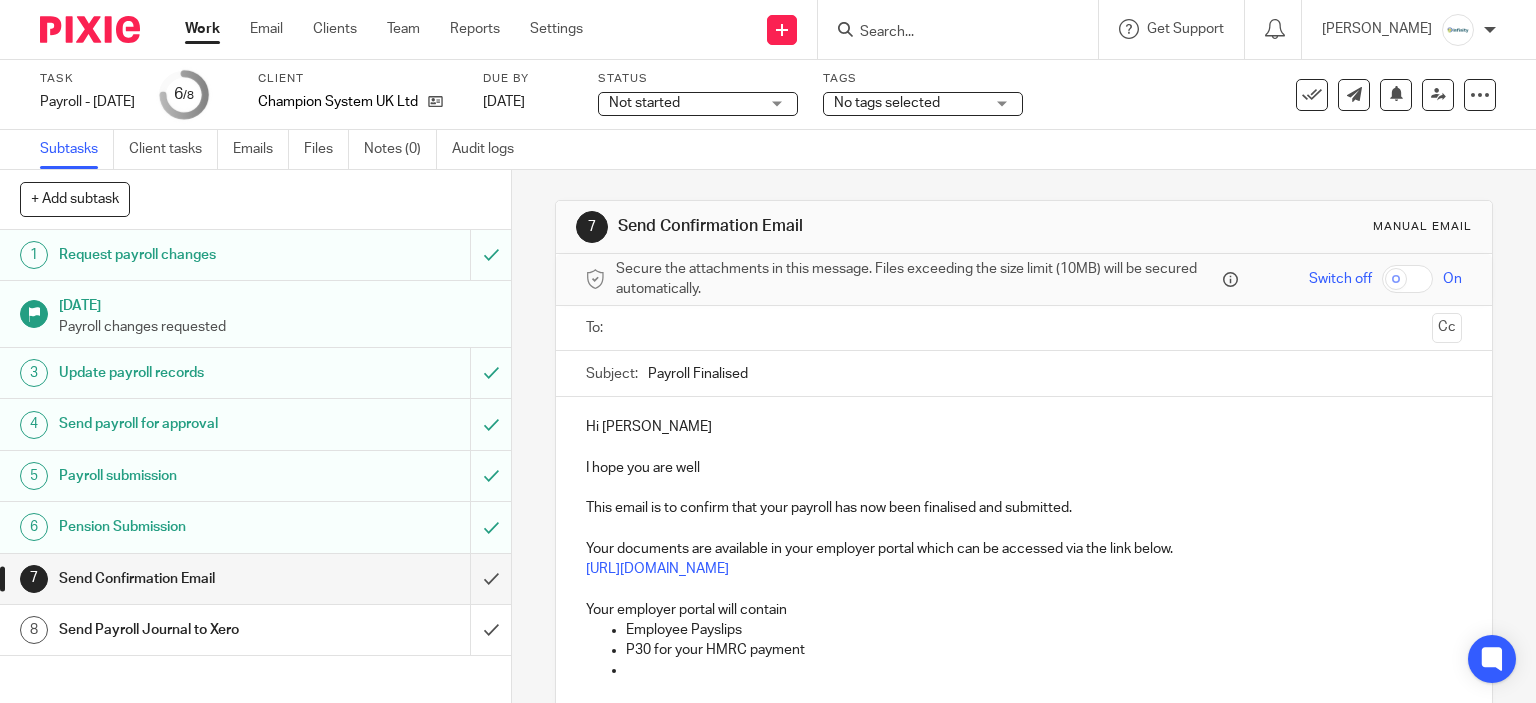 scroll, scrollTop: 0, scrollLeft: 0, axis: both 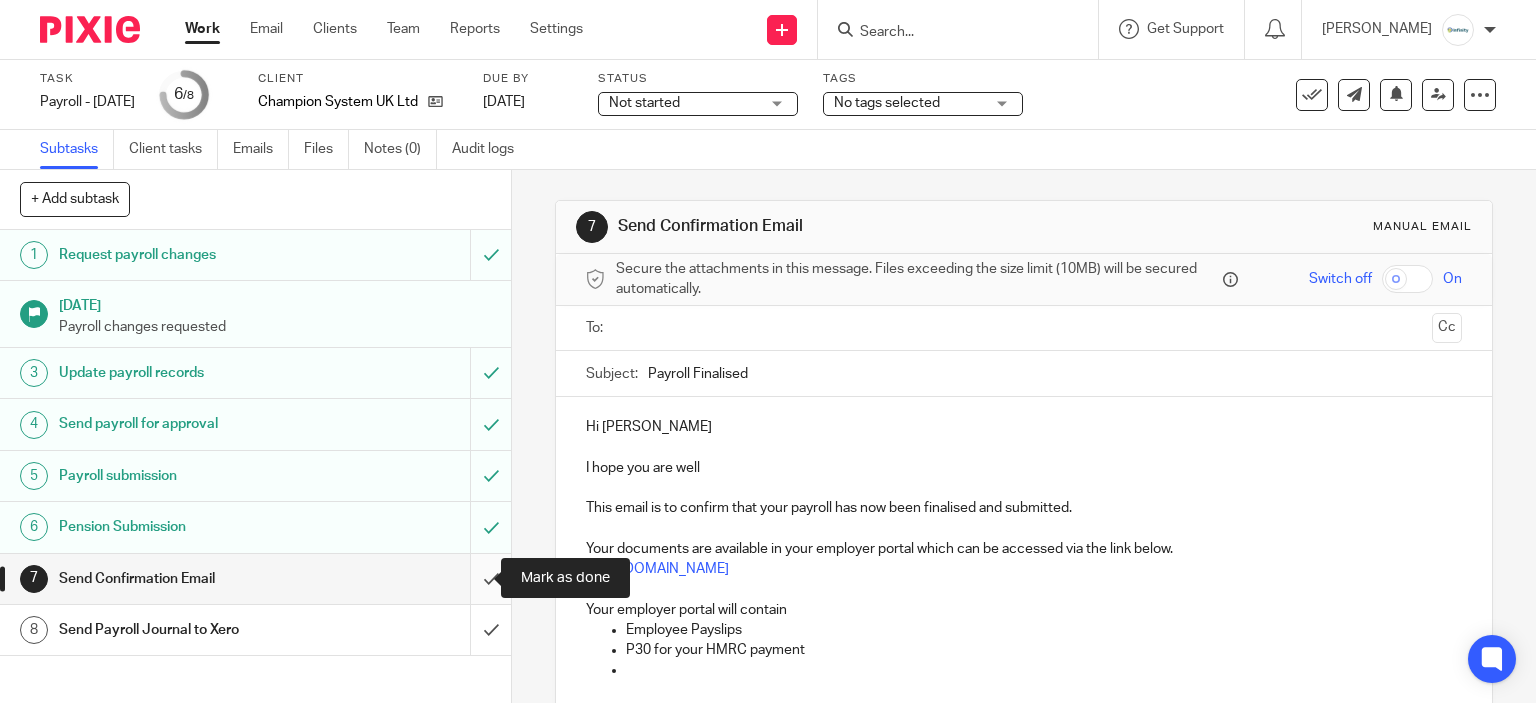 click at bounding box center [255, 579] 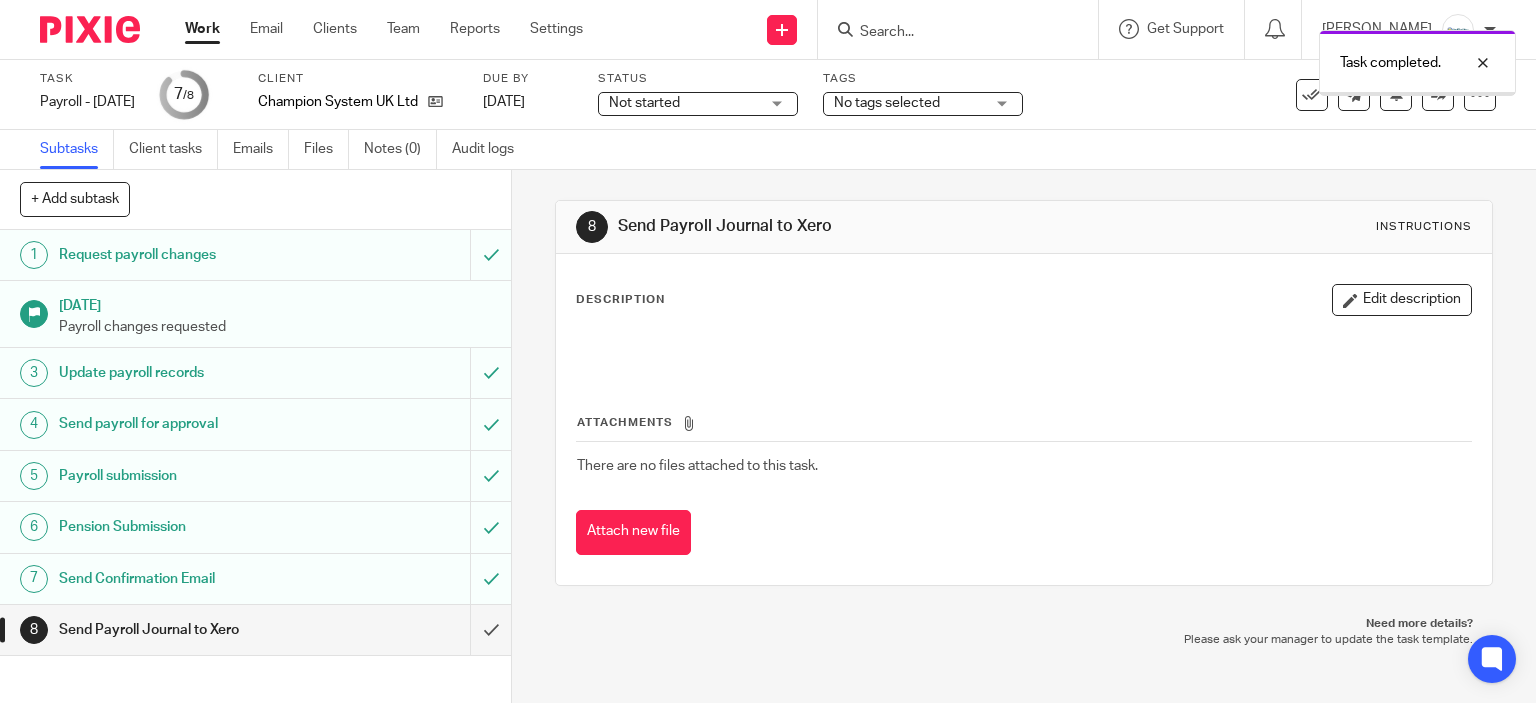 scroll, scrollTop: 0, scrollLeft: 0, axis: both 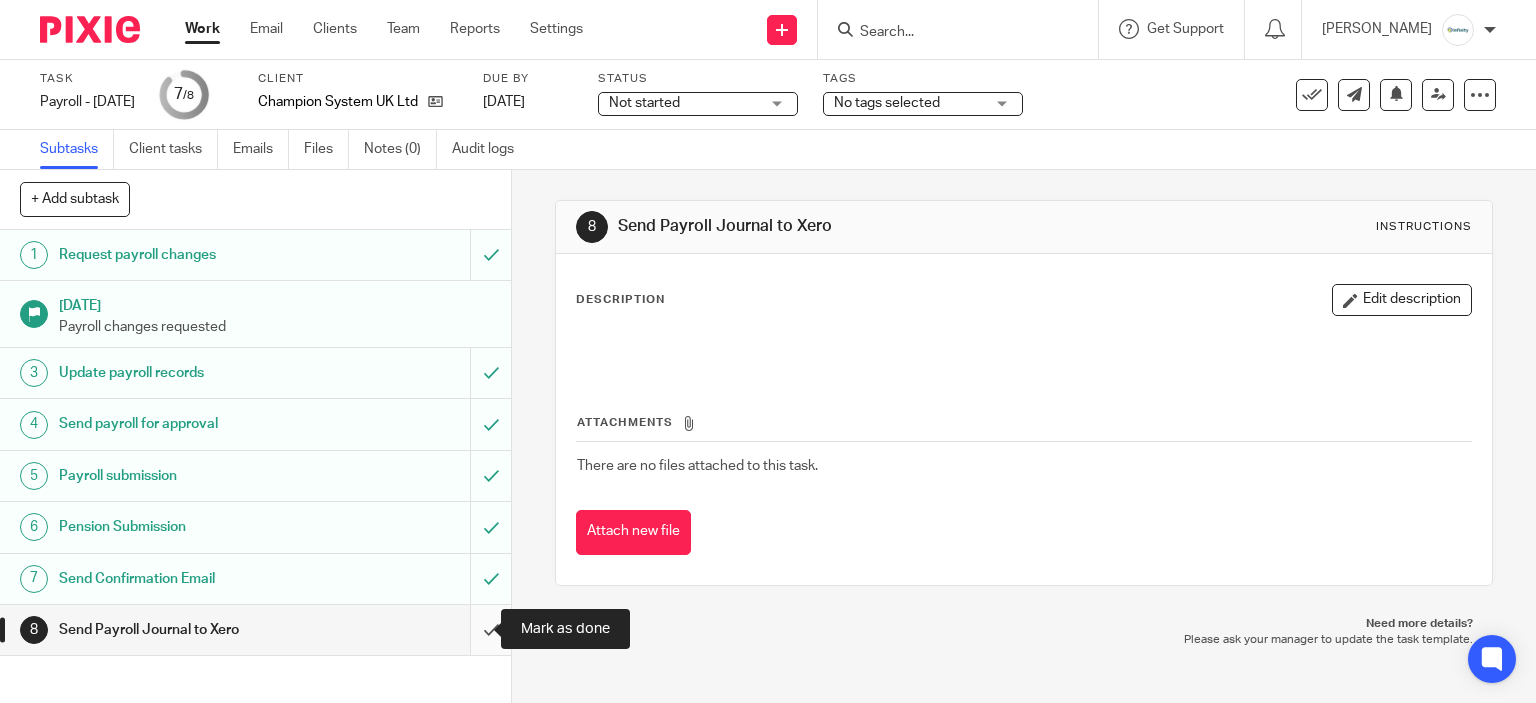 click at bounding box center (255, 630) 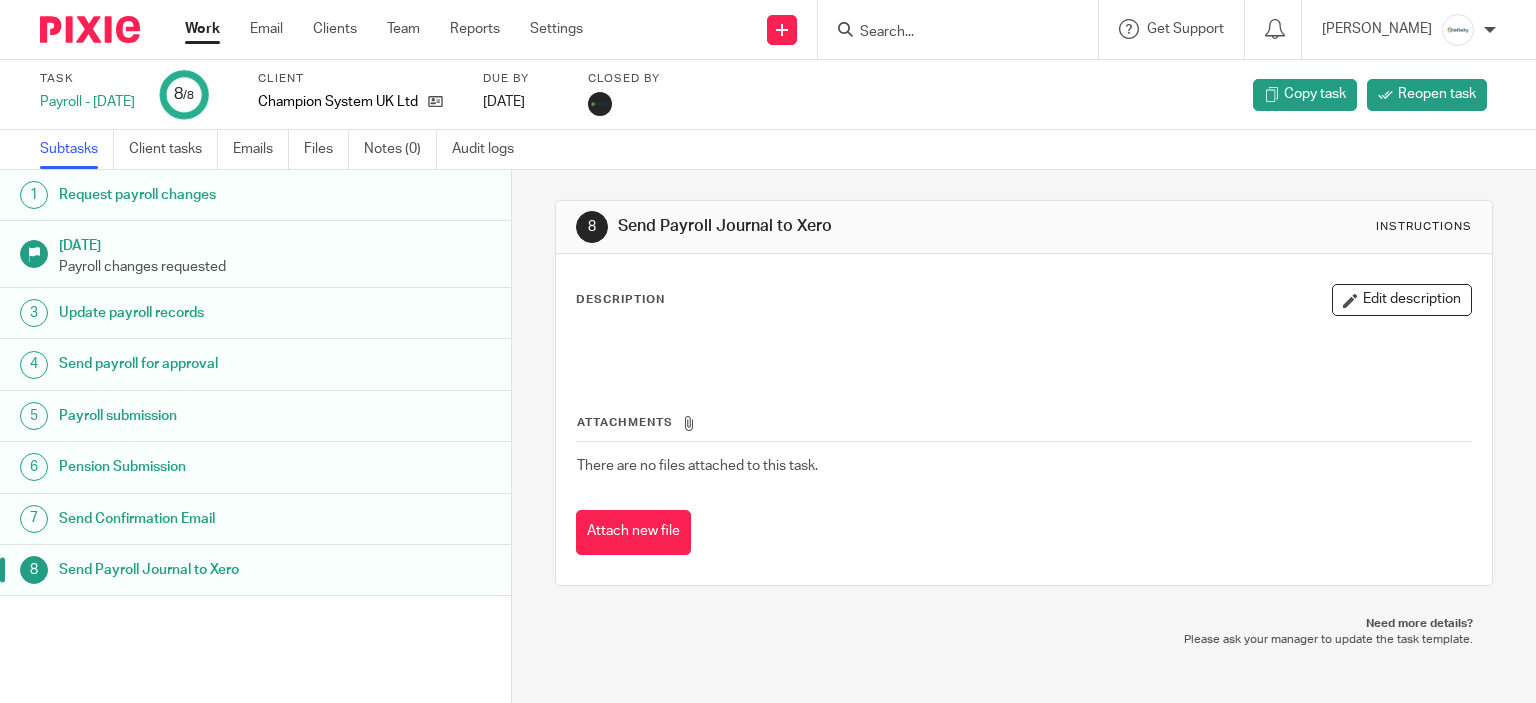 scroll, scrollTop: 0, scrollLeft: 0, axis: both 